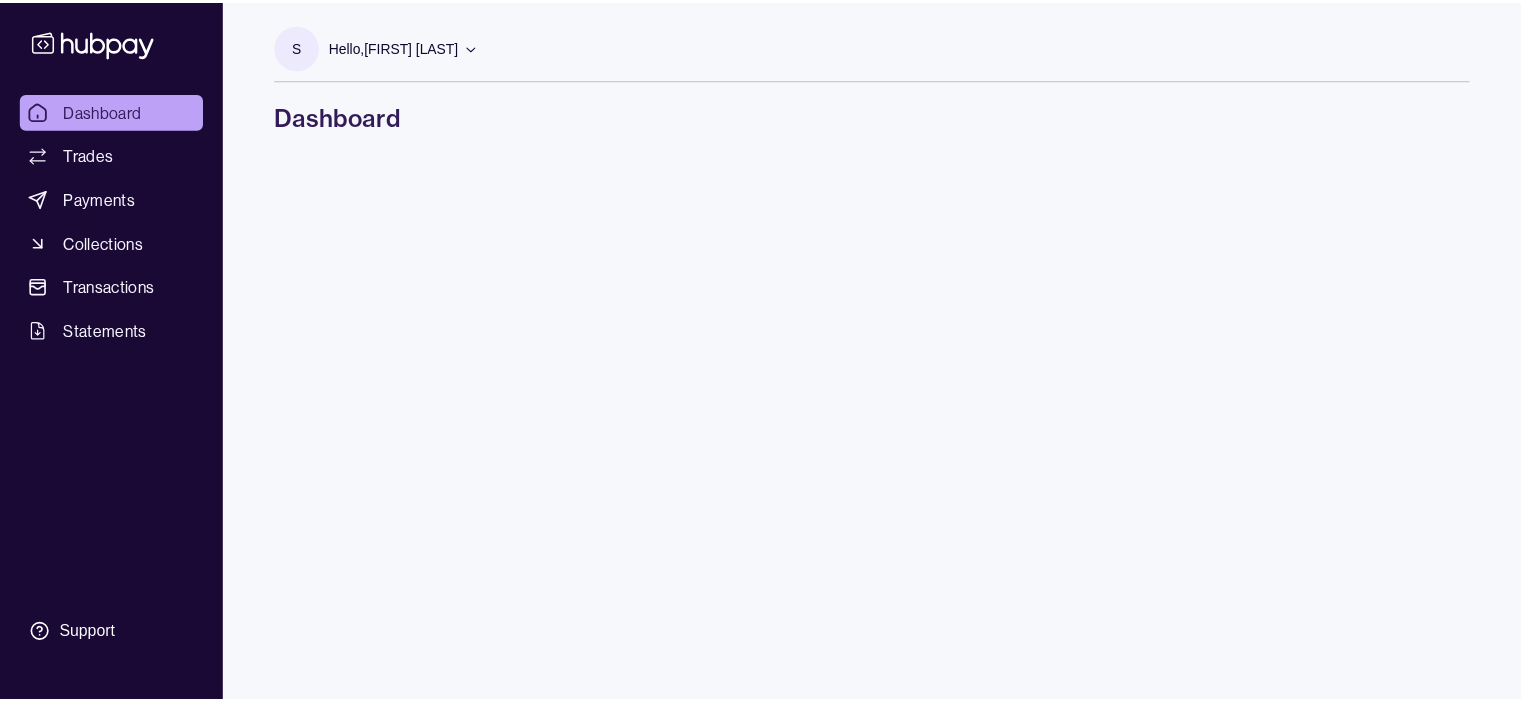 scroll, scrollTop: 0, scrollLeft: 0, axis: both 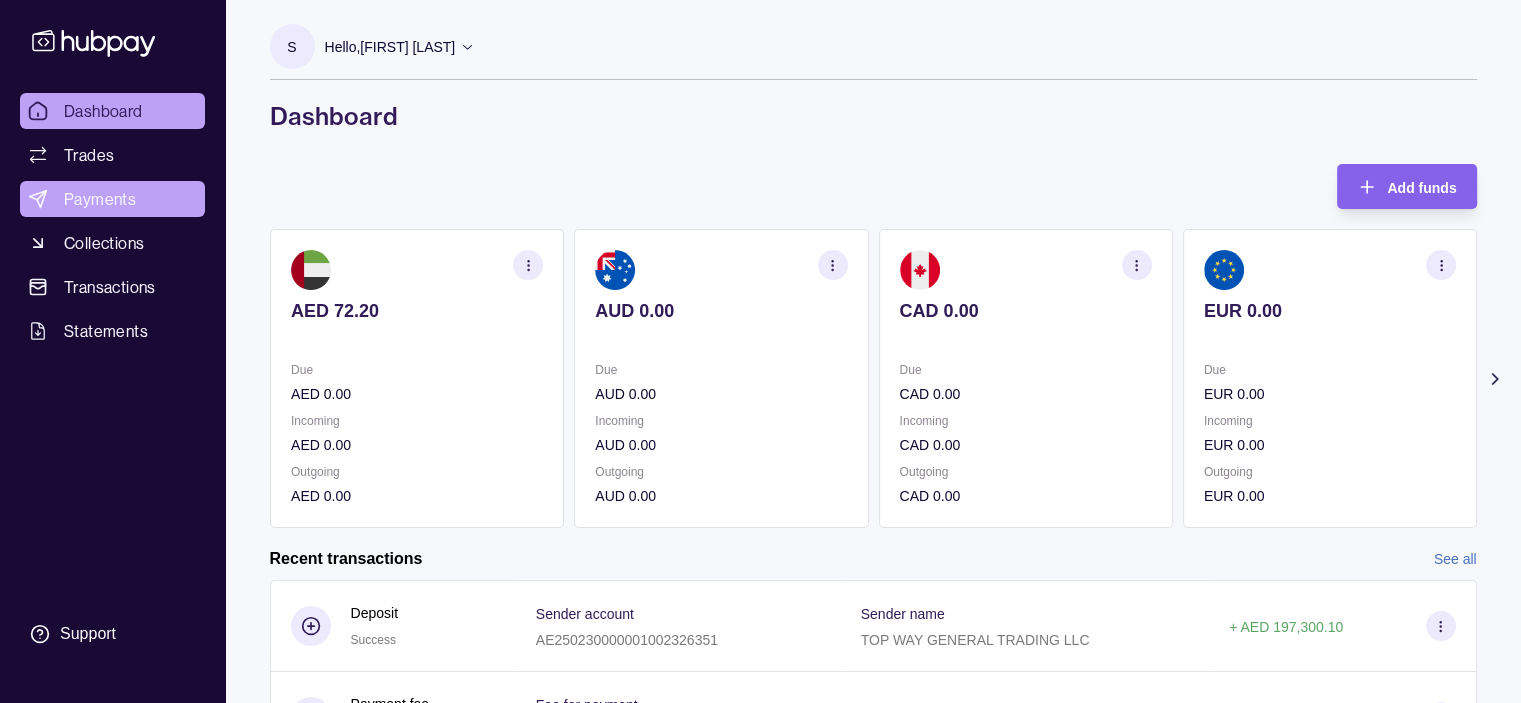 click on "Payments" at bounding box center (100, 199) 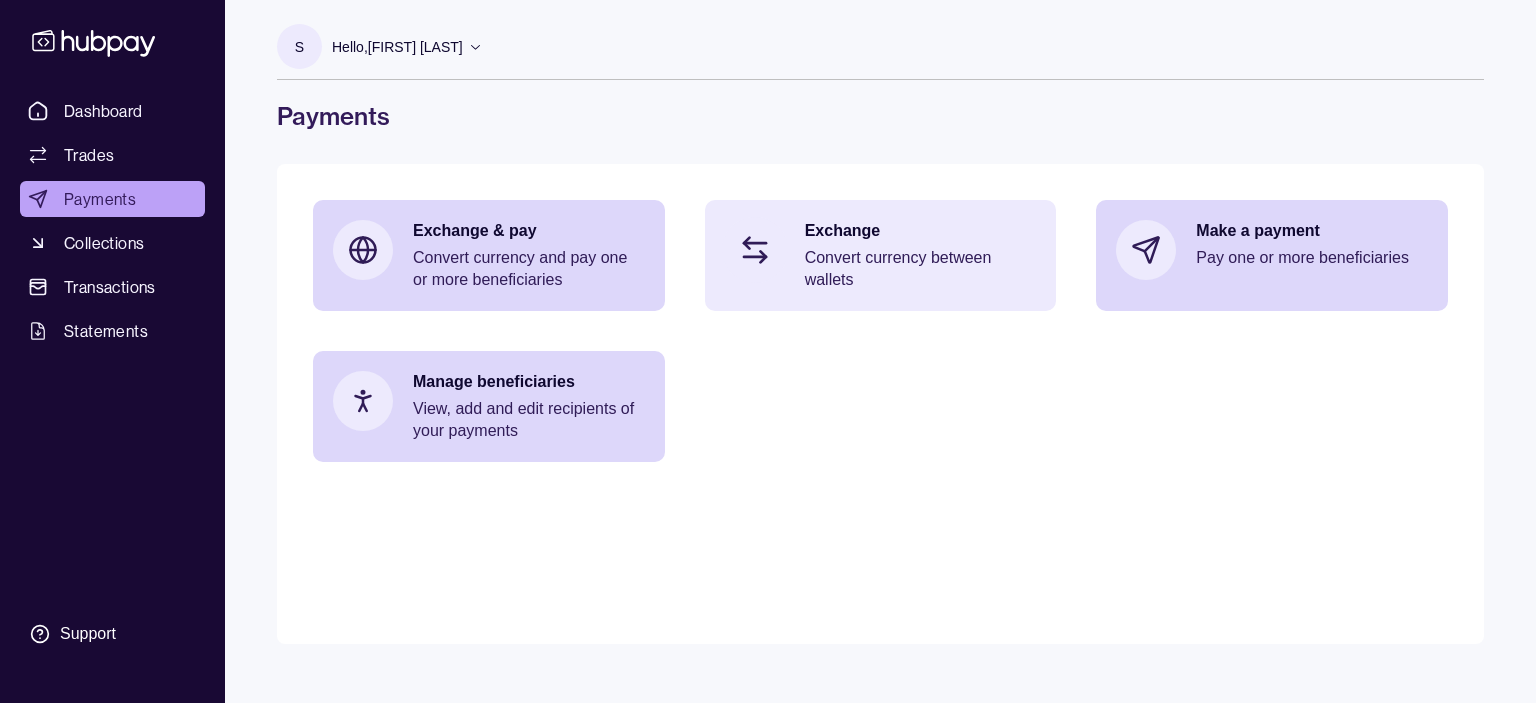 click on "Convert currency between wallets" at bounding box center [921, 269] 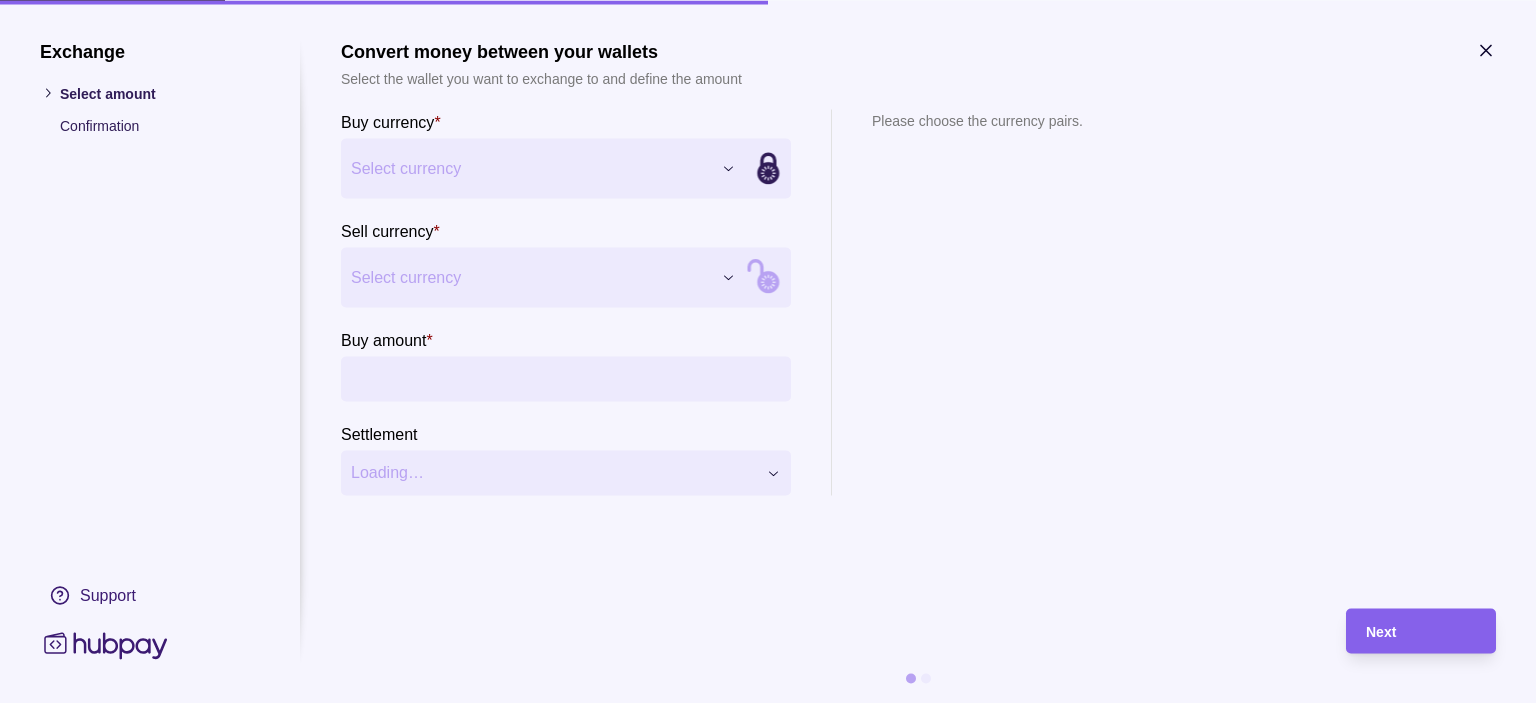 click on "Dashboard Trades Payments Collections Transactions Statements Support S Hello,  Sriram Gomathinayaham TOP WAY GENERAL TRADING LLC Account Terms and conditions Privacy policy Sign out Payments Exchange & pay Convert currency and pay one or more beneficiaries Exchange Convert currency between wallets Make a payment Pay one or more beneficiaries Manage beneficiaries View, add and edit recipients of your payments Payments | Hubpay Exchange Select amount Confirmation Support Convert money between your wallets Select the wallet you want to exchange to and define the amount Buy currency  * Select currency *** *** *** *** *** *** Sell currency  * Select currency *** *** *** *** *** *** Buy amount  * Settlement Loading… Please choose the currency pairs. Next" at bounding box center [768, 351] 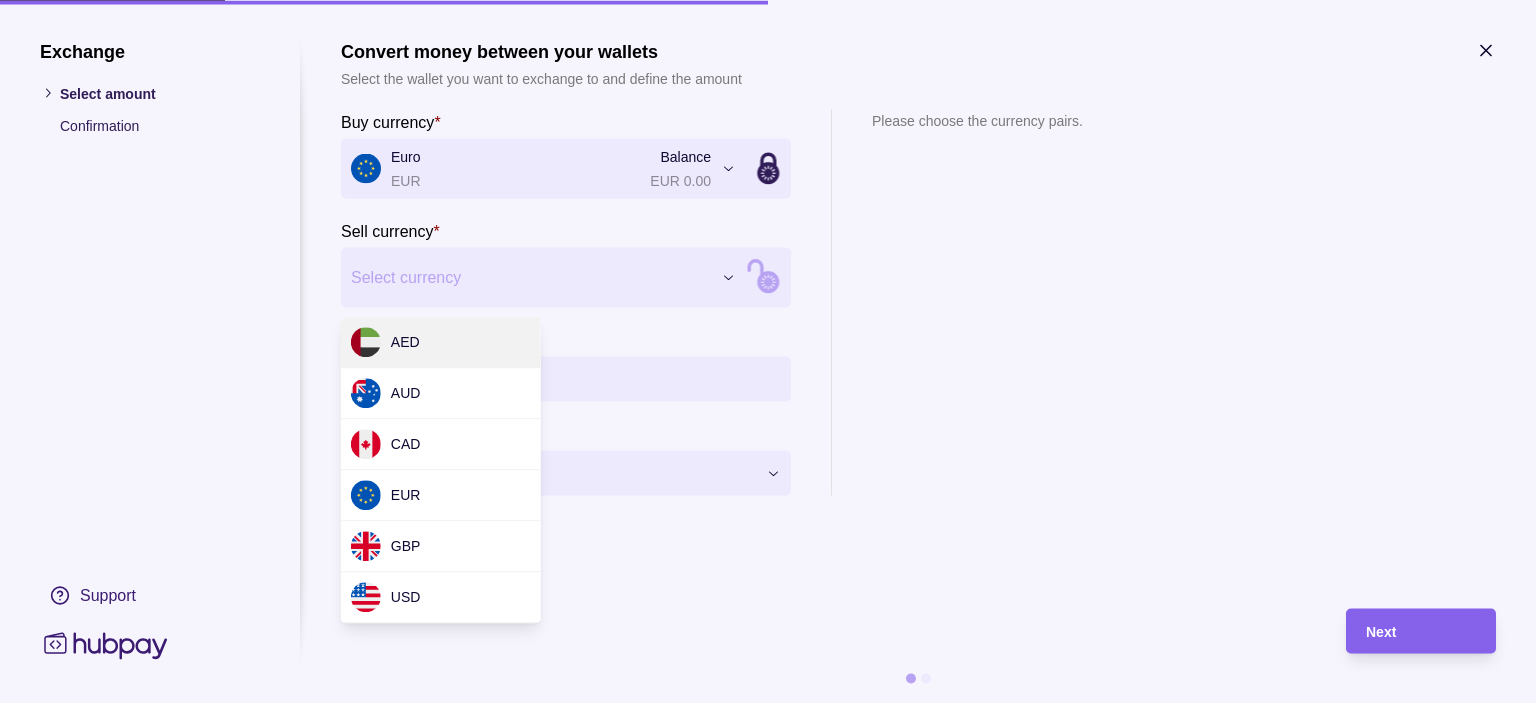 click on "Dashboard Trades Payments Collections Transactions Statements Support S Hello,  Sriram Gomathinayaham TOP WAY GENERAL TRADING LLC Account Terms and conditions Privacy policy Sign out Payments Exchange & pay Convert currency and pay one or more beneficiaries Exchange Convert currency between wallets Make a payment Pay one or more beneficiaries Manage beneficiaries View, add and edit recipients of your payments Payments | Hubpay Exchange Select amount Confirmation Support Convert money between your wallets Select the wallet you want to exchange to and define the amount Buy currency  * Euro EUR Balance EUR 0.00 *** *** *** *** *** *** Sell currency  * Select currency *** *** *** *** *** *** Buy amount  * Settlement Loading… Please choose the currency pairs. Next AED AUD CAD EUR GBP USD" at bounding box center (768, 351) 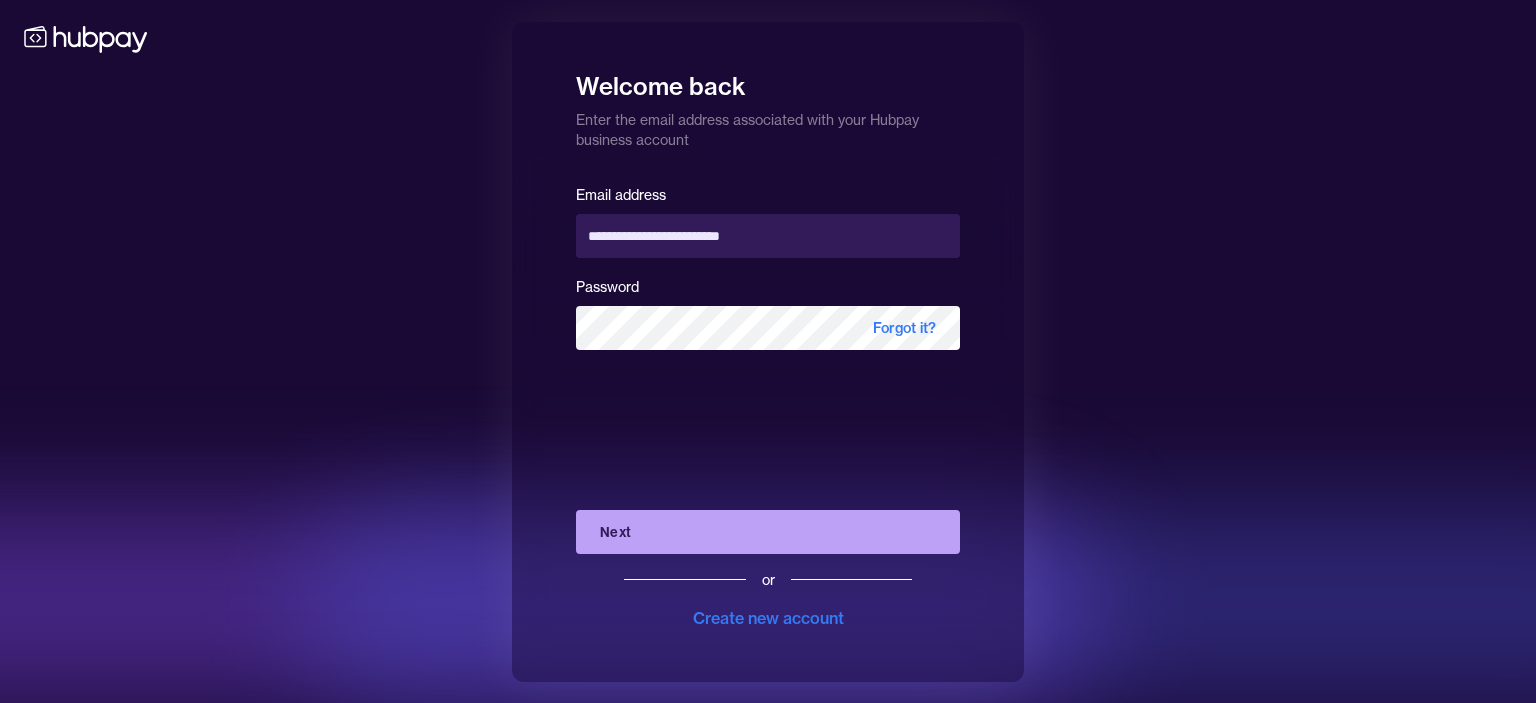 click on "Next" at bounding box center [768, 532] 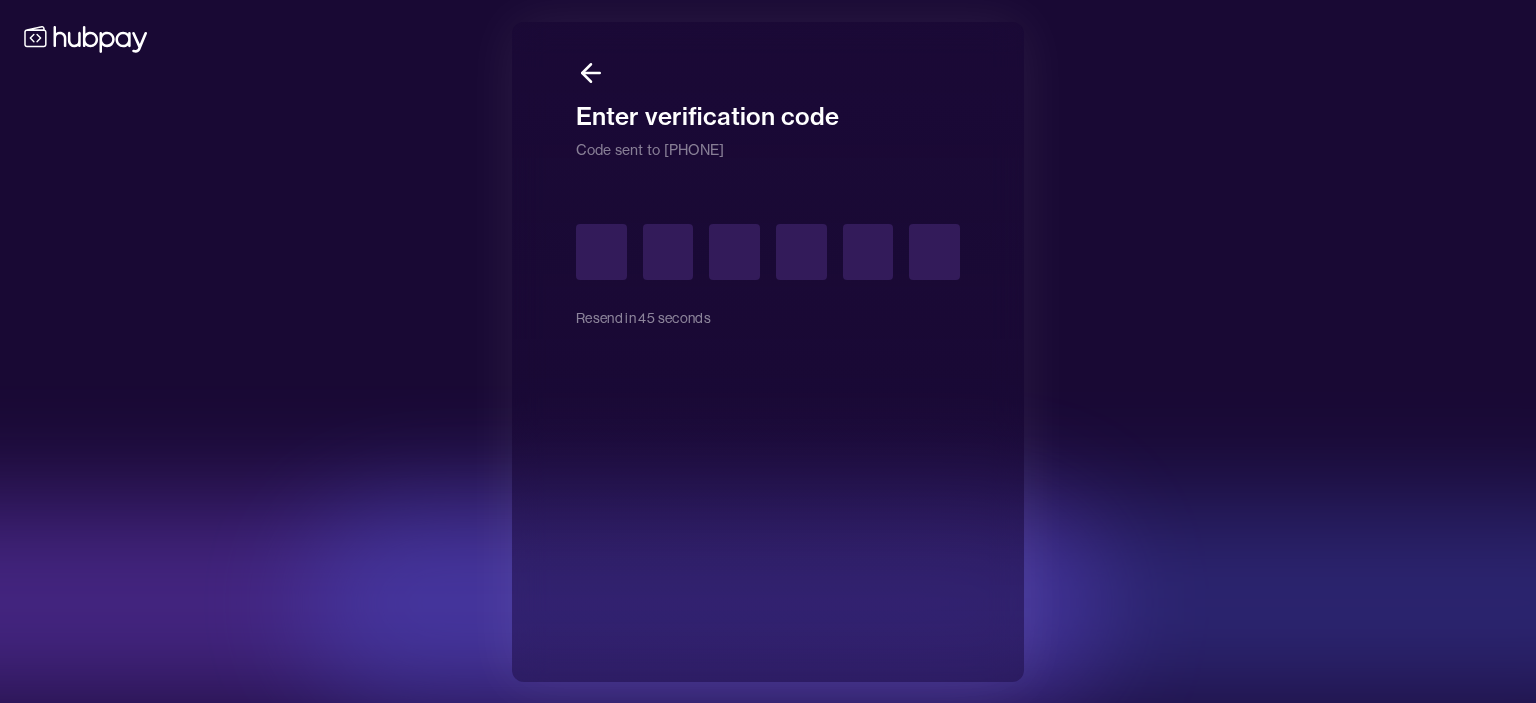 type on "*" 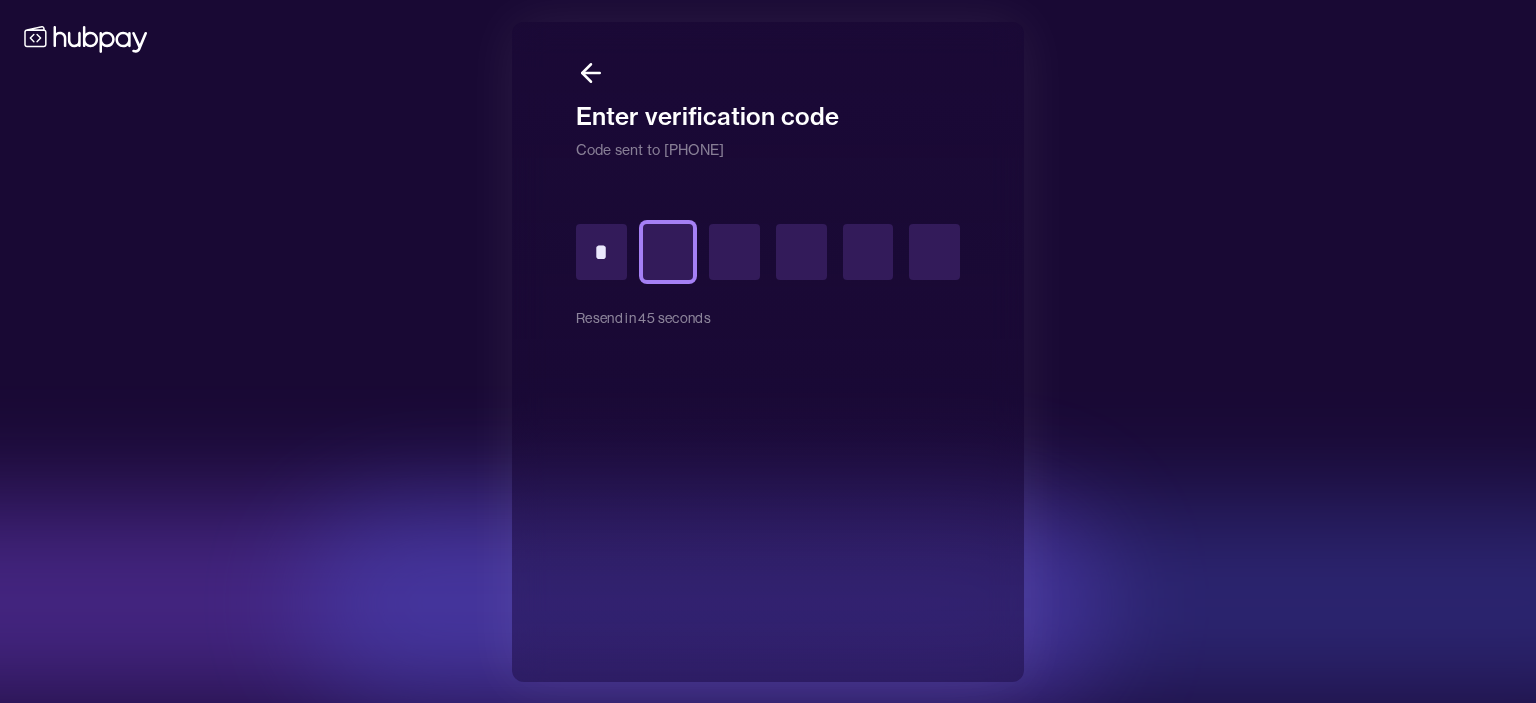 type on "*" 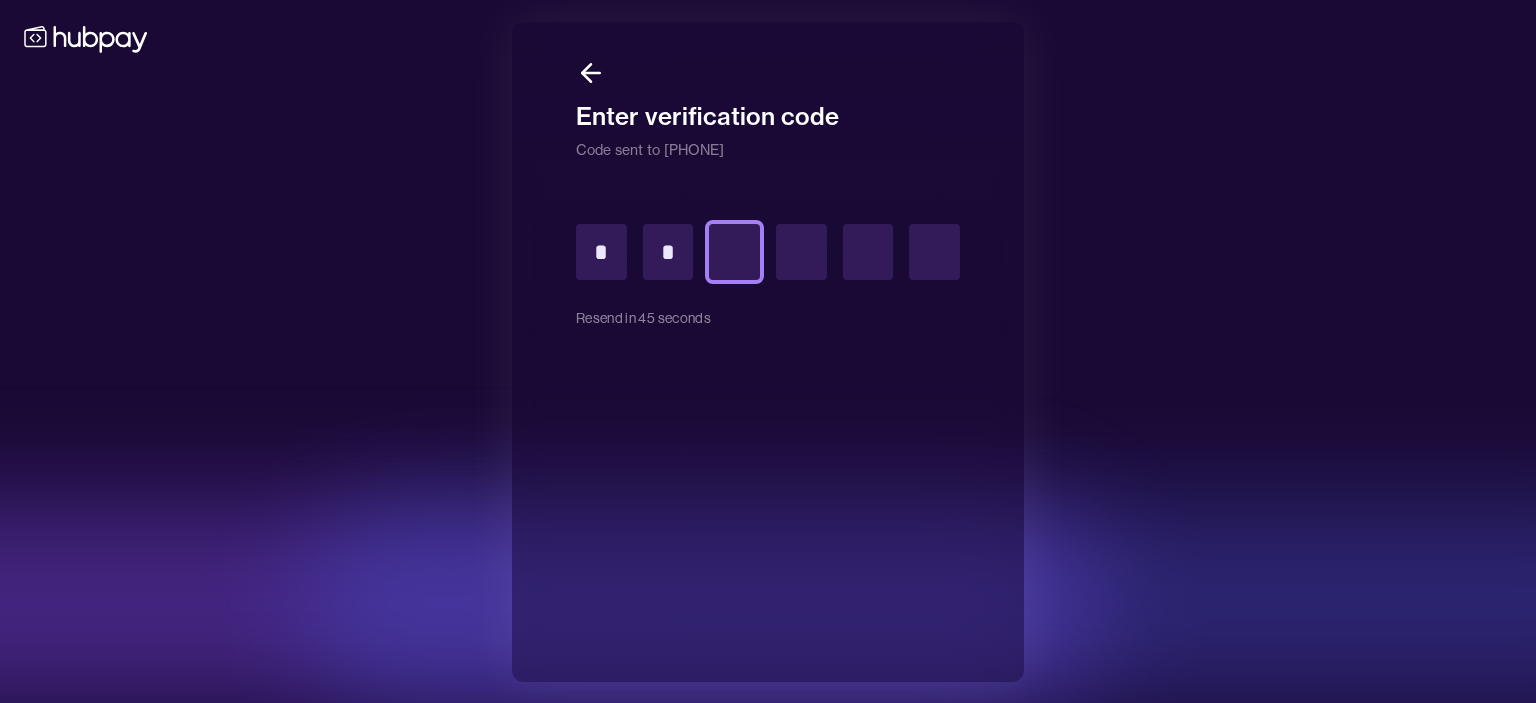 type on "*" 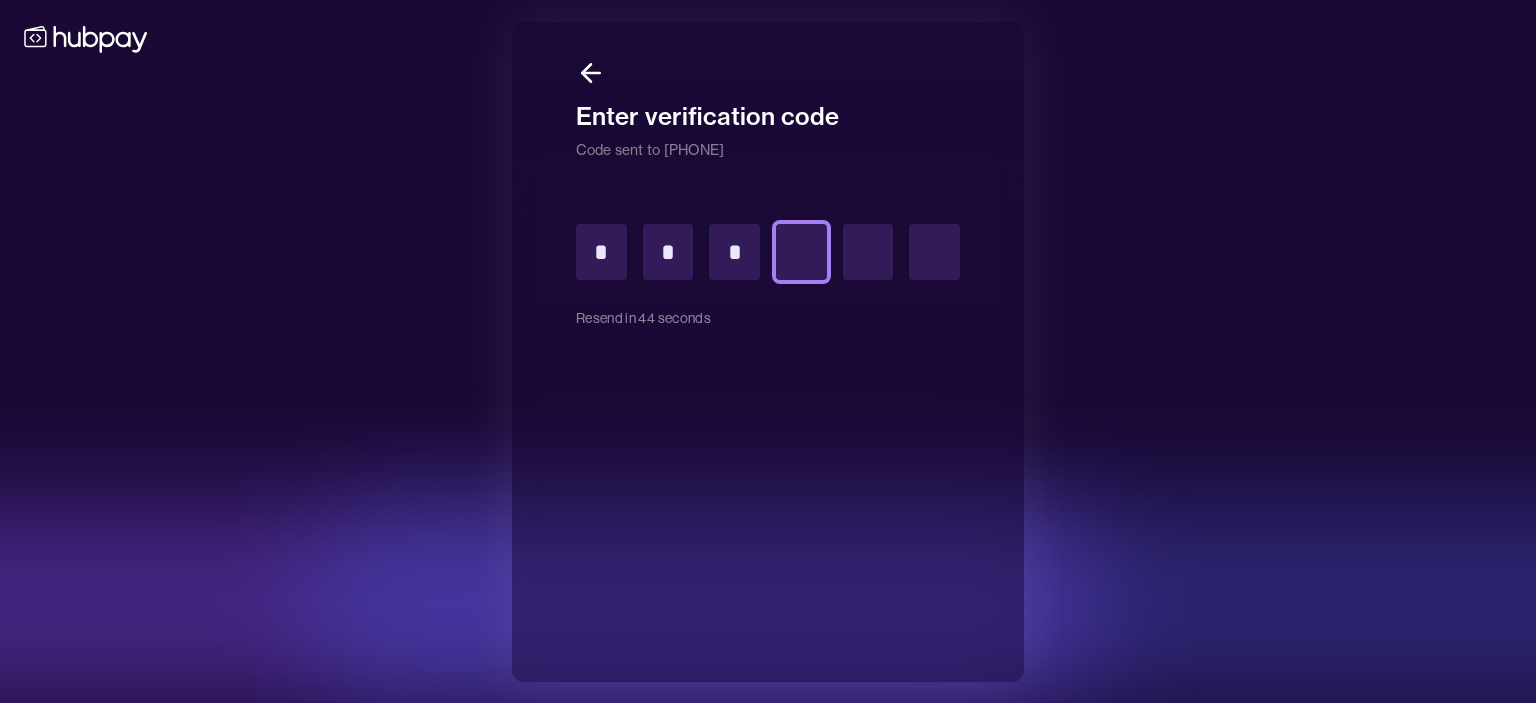 type on "*" 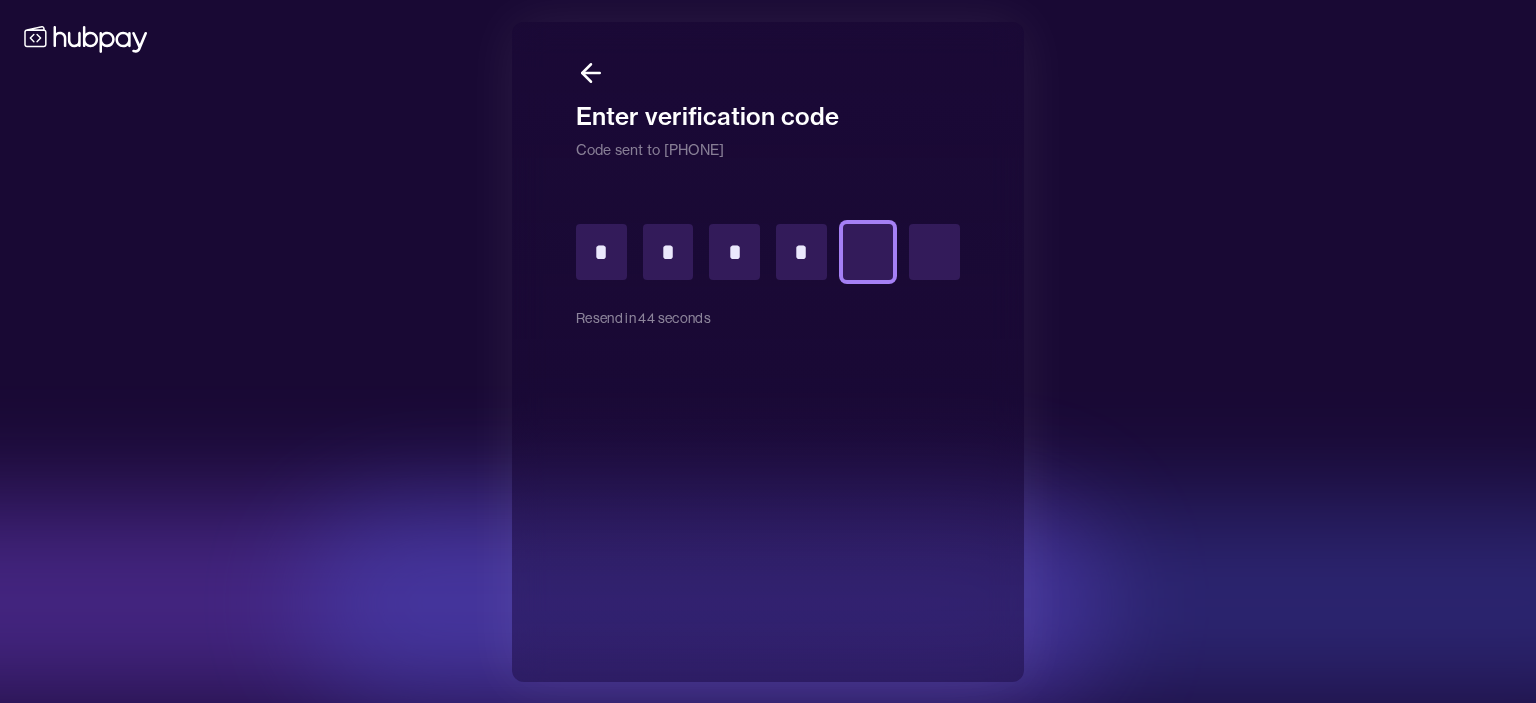 type on "*" 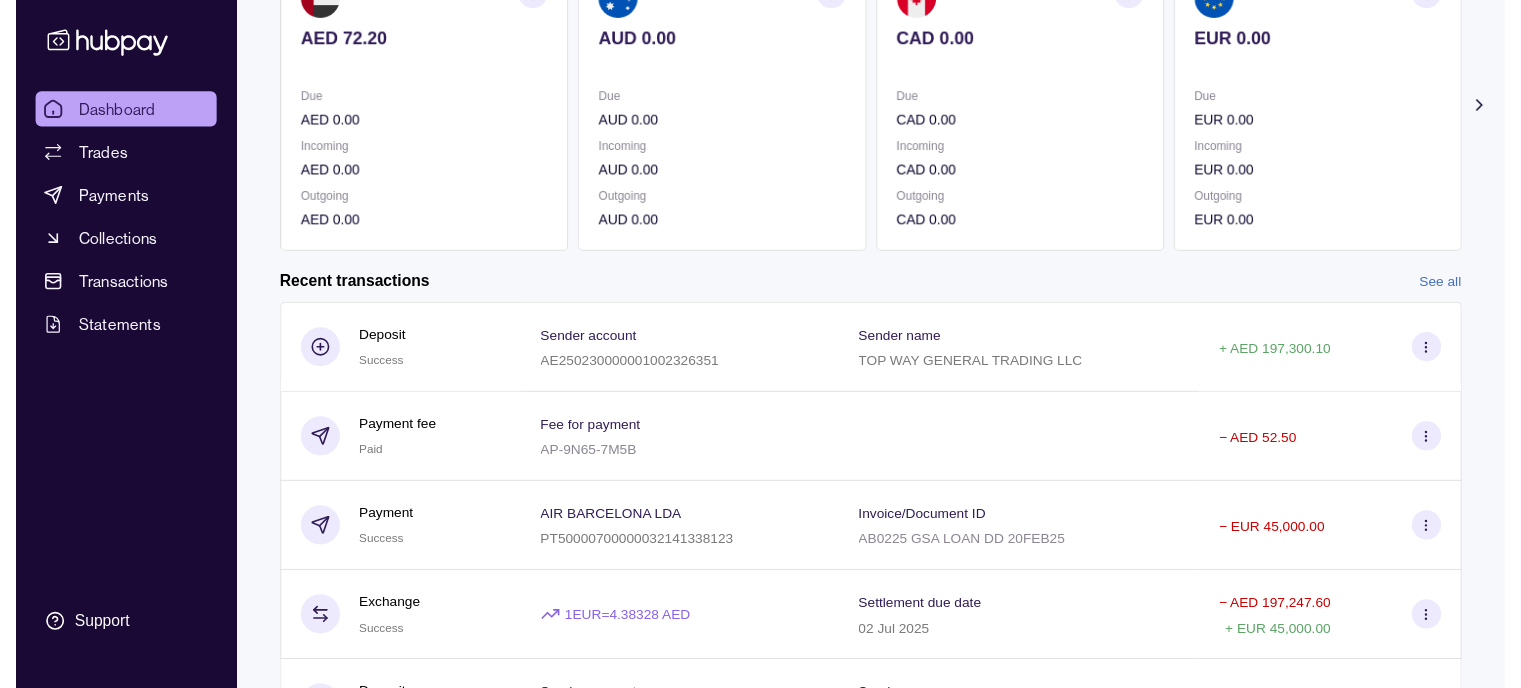 scroll, scrollTop: 0, scrollLeft: 0, axis: both 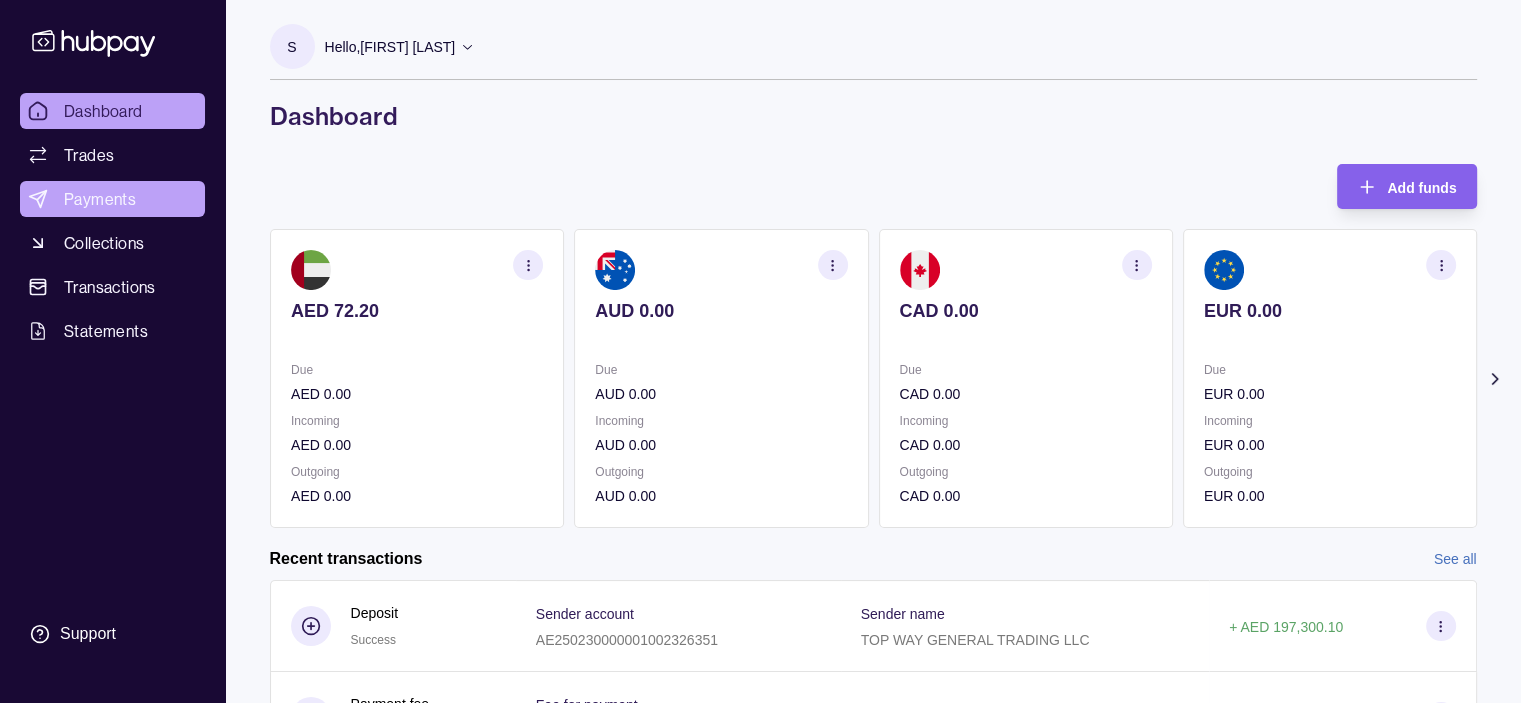 click on "Payments" at bounding box center [100, 199] 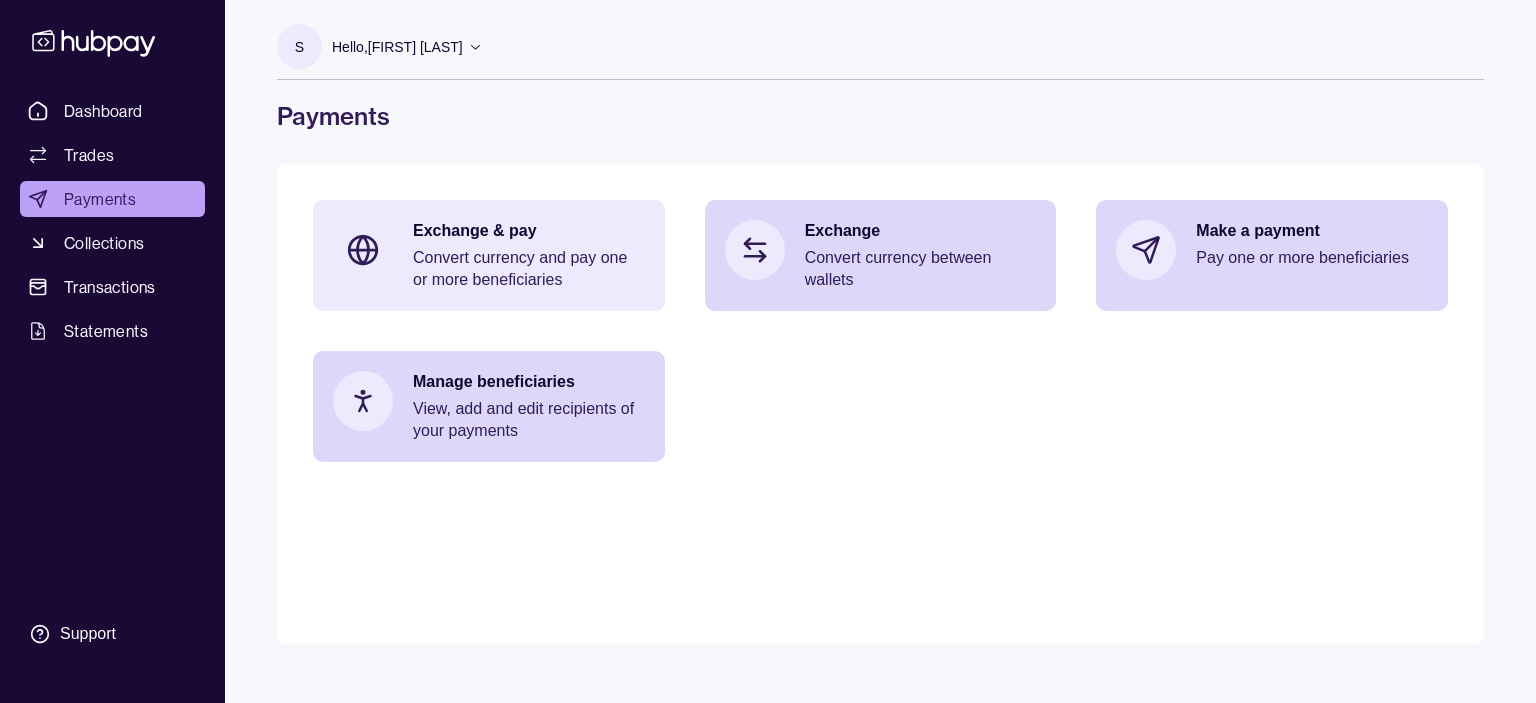 click on "Convert currency and pay one or more beneficiaries" at bounding box center (529, 269) 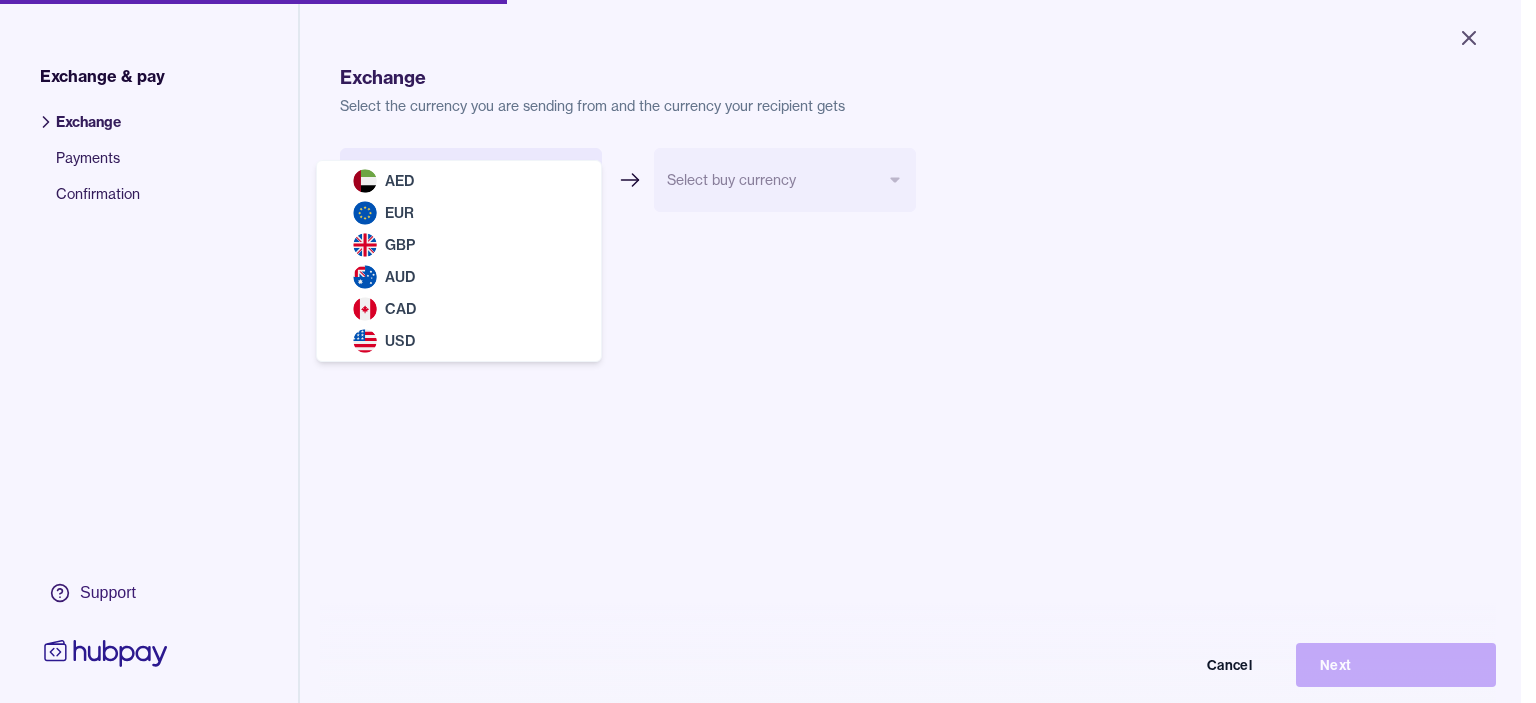 click on "Close Exchange & pay Exchange Payments Confirmation Support Exchange Select the currency you are sending from and the currency your recipient gets Select sell currency *** *** *** *** *** *** Select buy currency Cancel Next Exchange & pay | Hubpay AED EUR GBP AUD CAD USD" at bounding box center (760, 351) 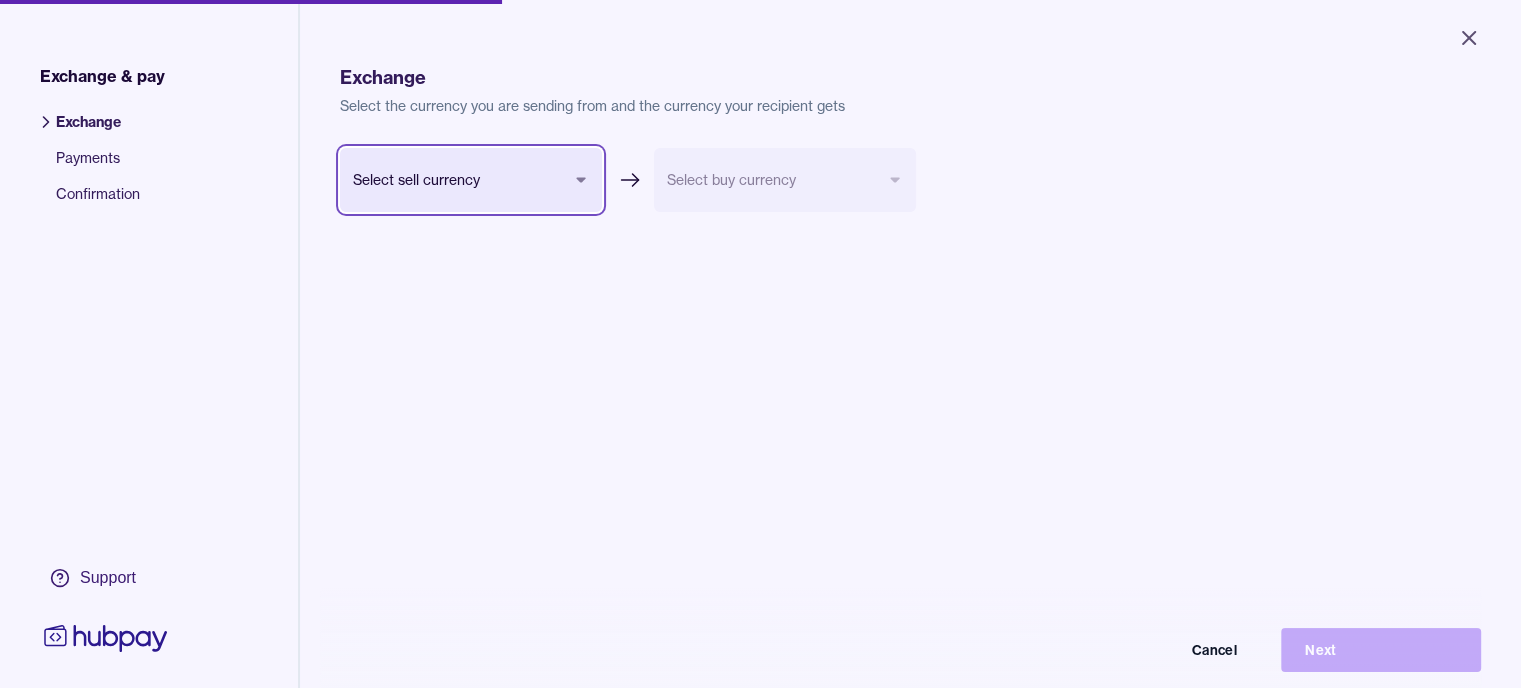 click on "Close Exchange & pay Exchange Payments Confirmation Support Exchange Select the currency you are sending from and the currency your recipient gets Select sell currency *** *** *** *** *** *** Select buy currency Cancel Next Exchange & pay | Hubpay" at bounding box center [760, 344] 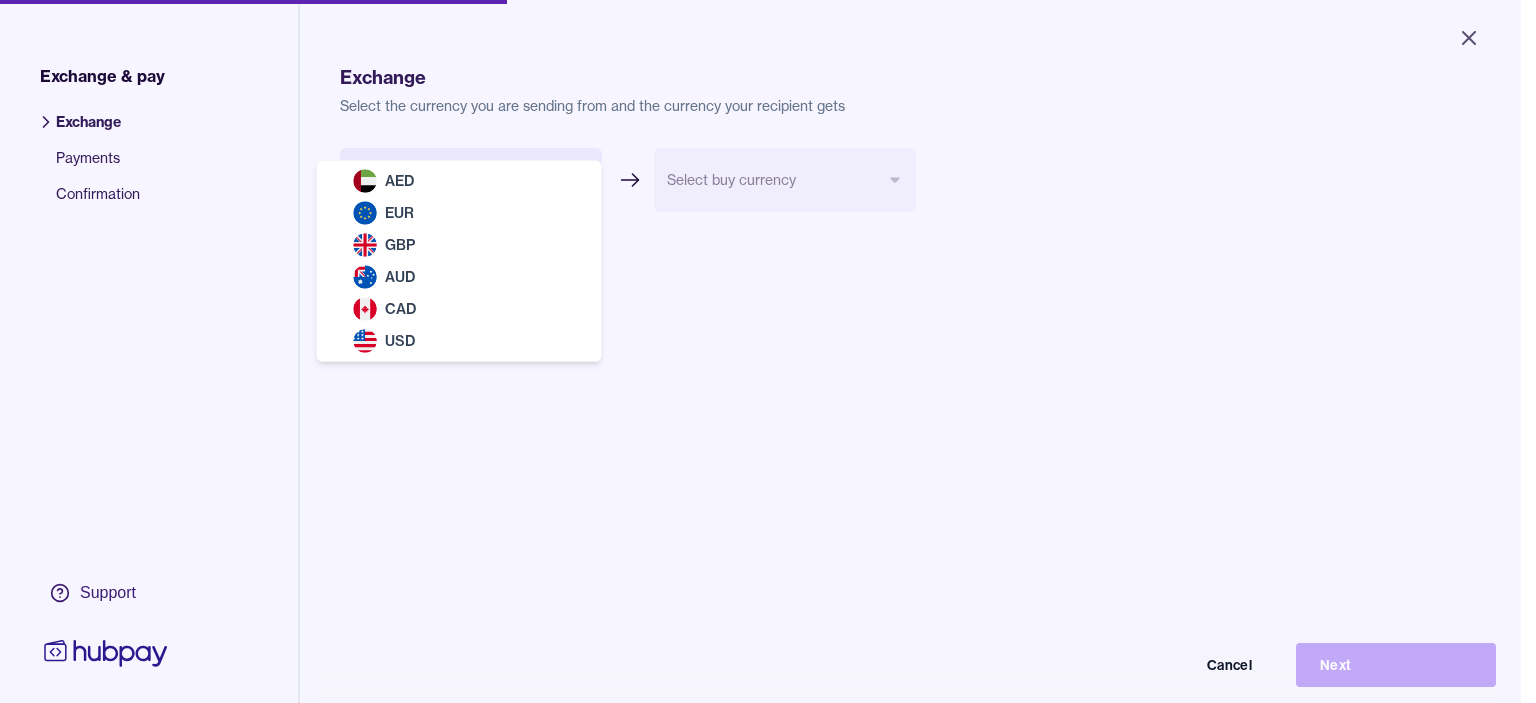 click on "Close Exchange & pay Exchange Payments Confirmation Support Exchange Select the currency you are sending from and the currency your recipient gets Select sell currency *** *** *** *** *** *** Select buy currency Cancel Next Exchange & pay | Hubpay AED EUR GBP AUD CAD USD" at bounding box center [760, 351] 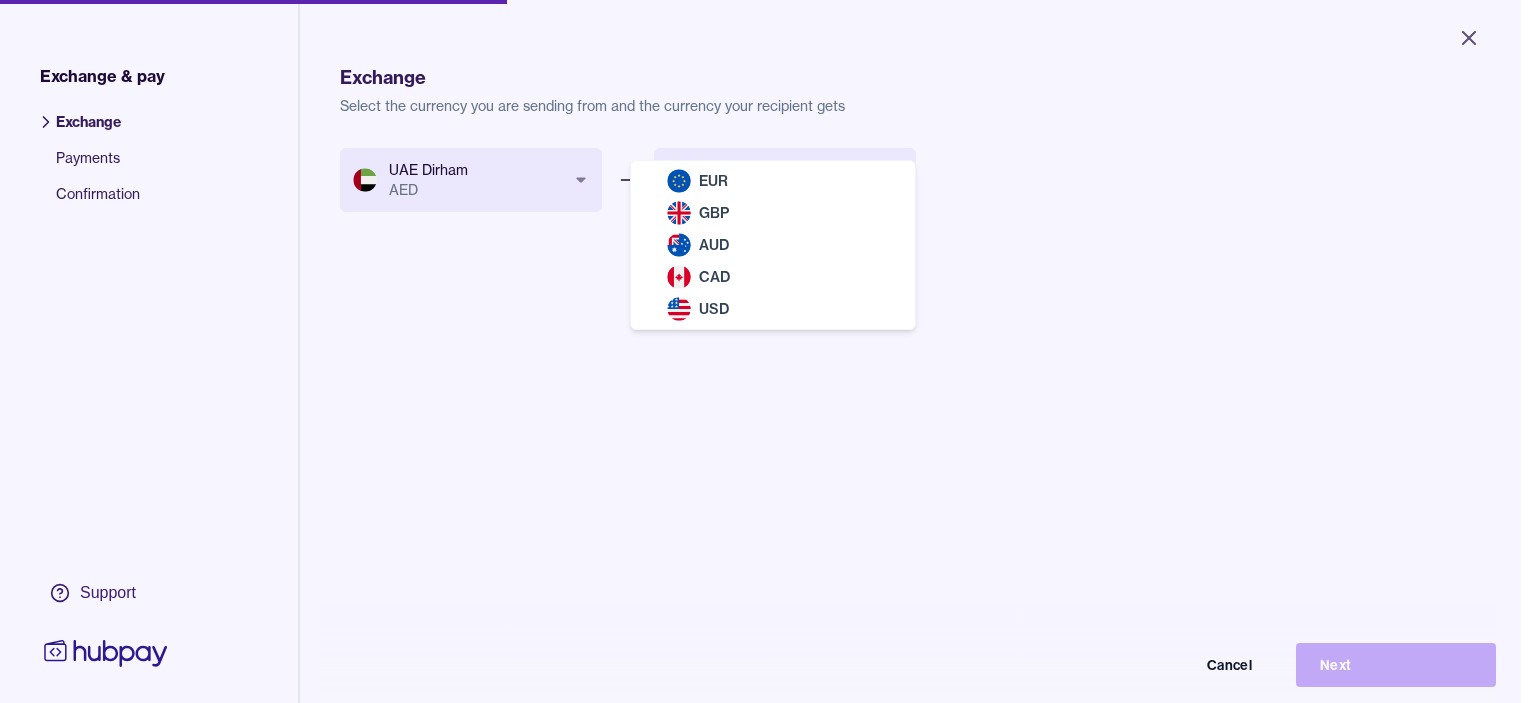 click on "Close Exchange & pay Exchange Payments Confirmation Support Exchange Select the currency you are sending from and the currency your recipient gets UAE Dirham AED *** *** *** *** *** *** Select buy currency *** *** *** *** *** Cancel Next Exchange & pay | Hubpay EUR GBP AUD CAD USD" at bounding box center [760, 351] 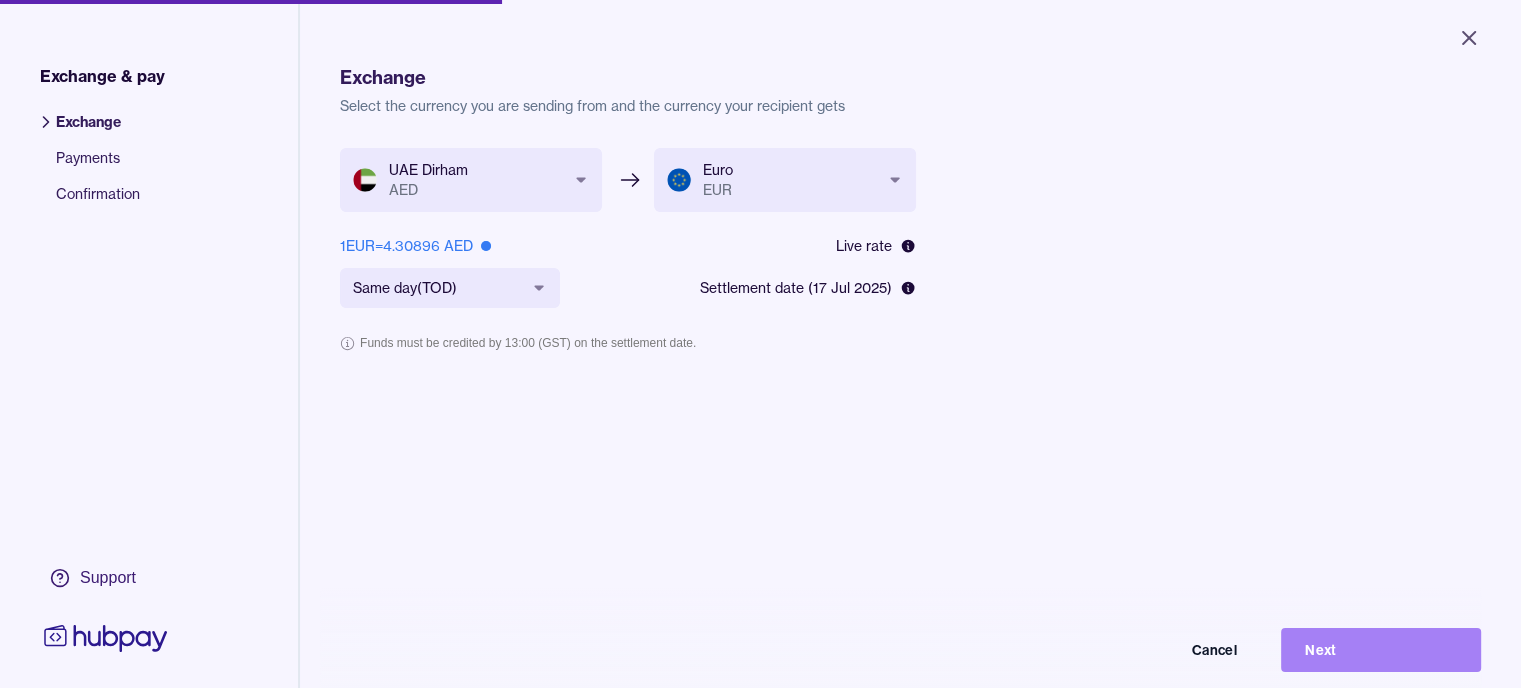 click on "Next" at bounding box center [1381, 650] 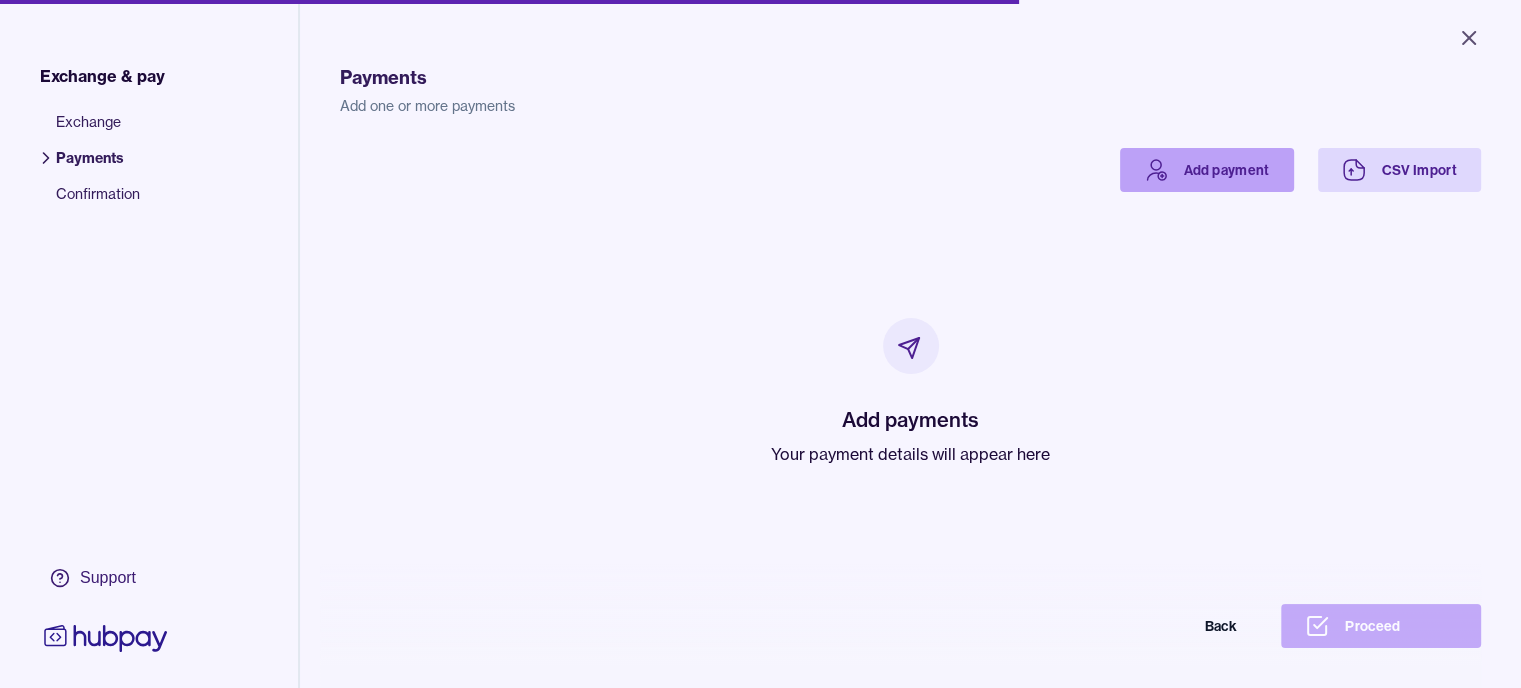 click on "Add payment" at bounding box center (1207, 170) 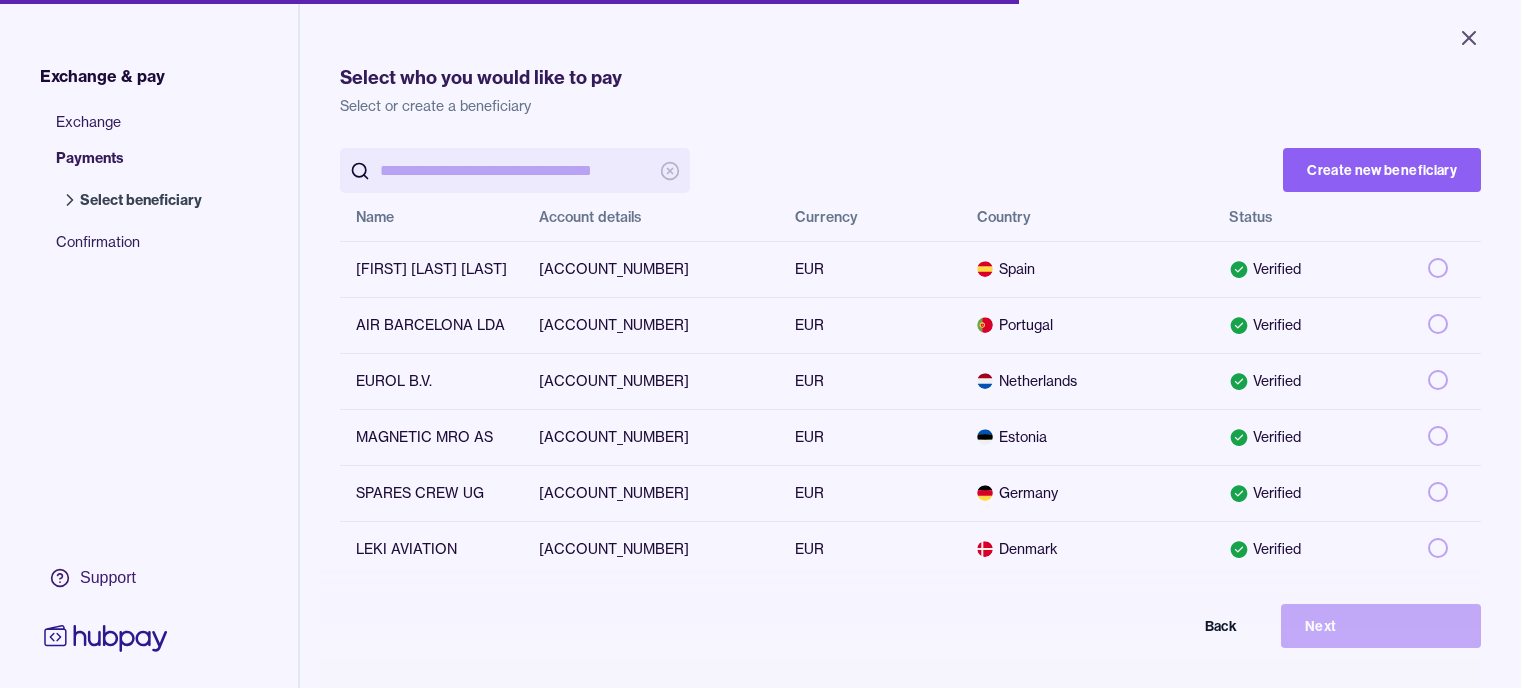 scroll, scrollTop: 0, scrollLeft: 0, axis: both 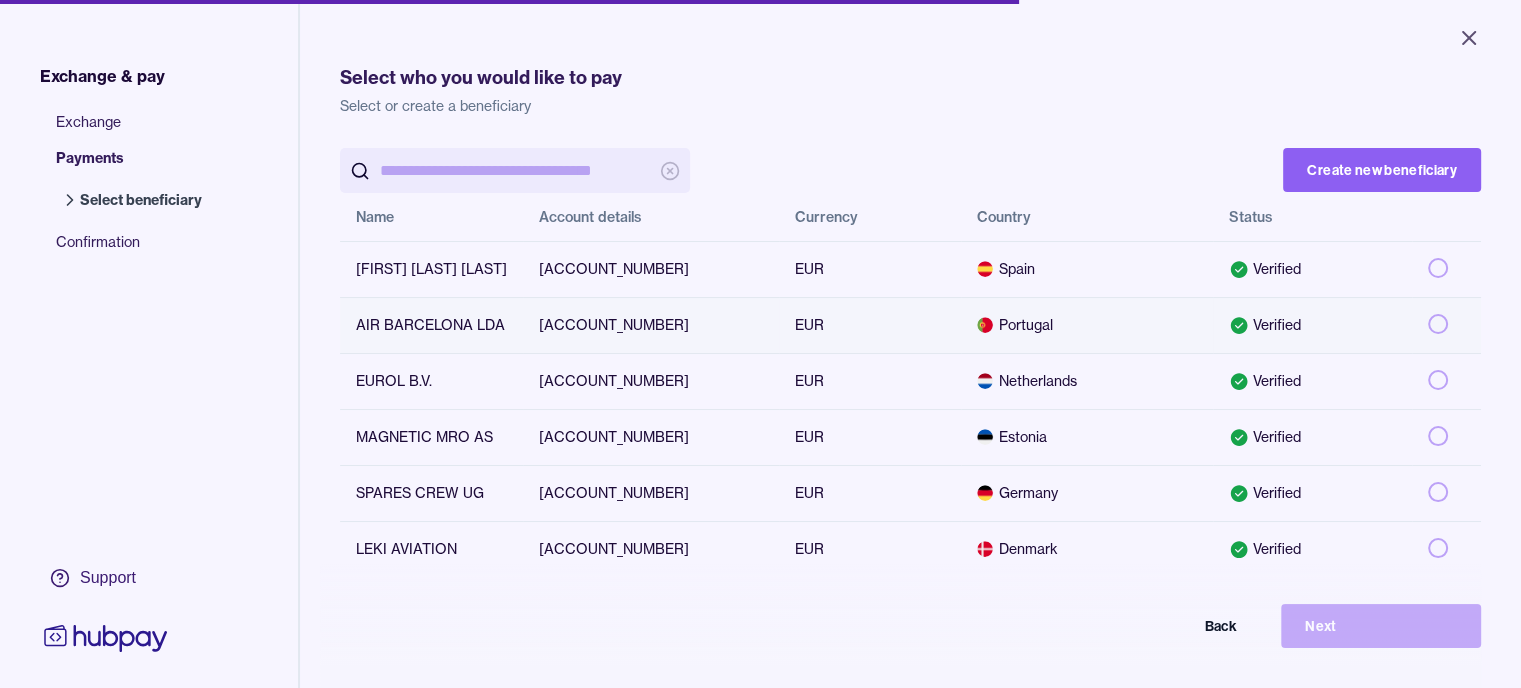 click at bounding box center (1438, 324) 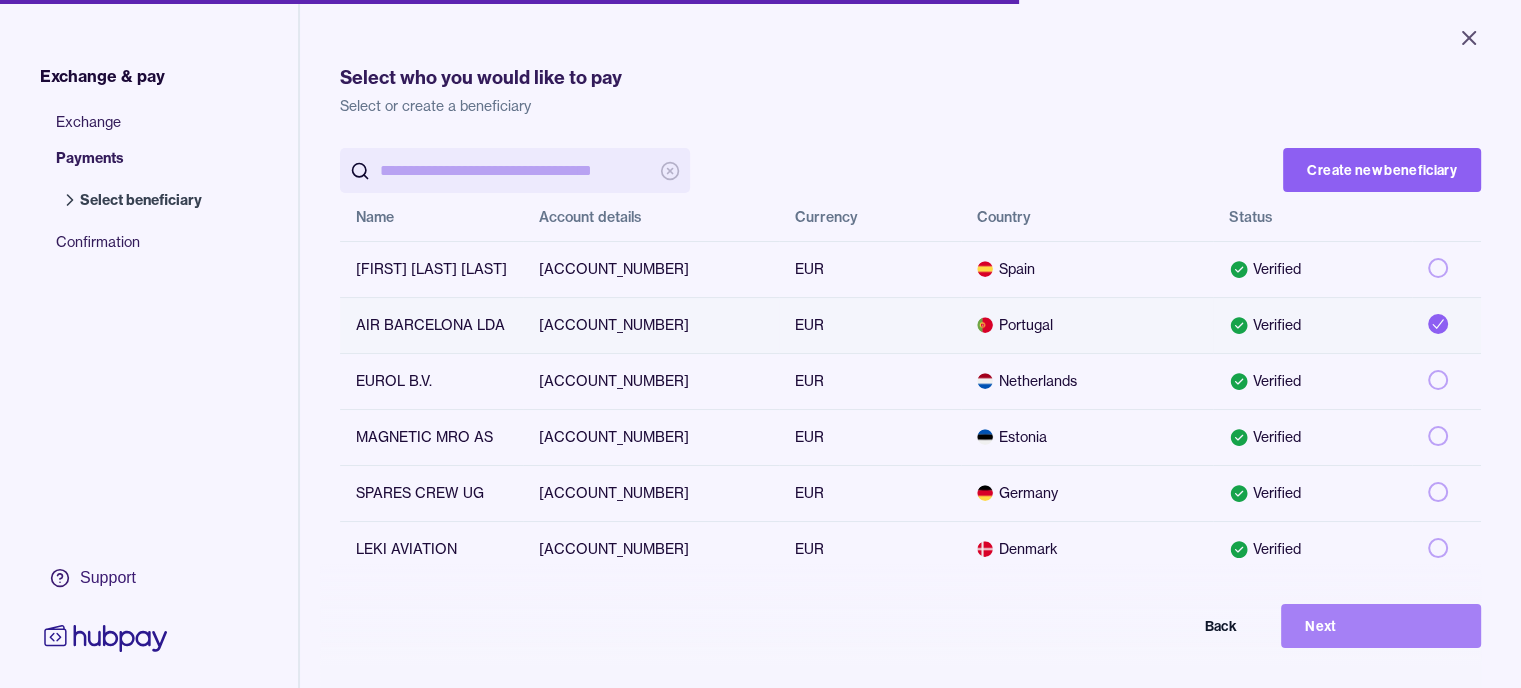 click on "Next" at bounding box center [1381, 626] 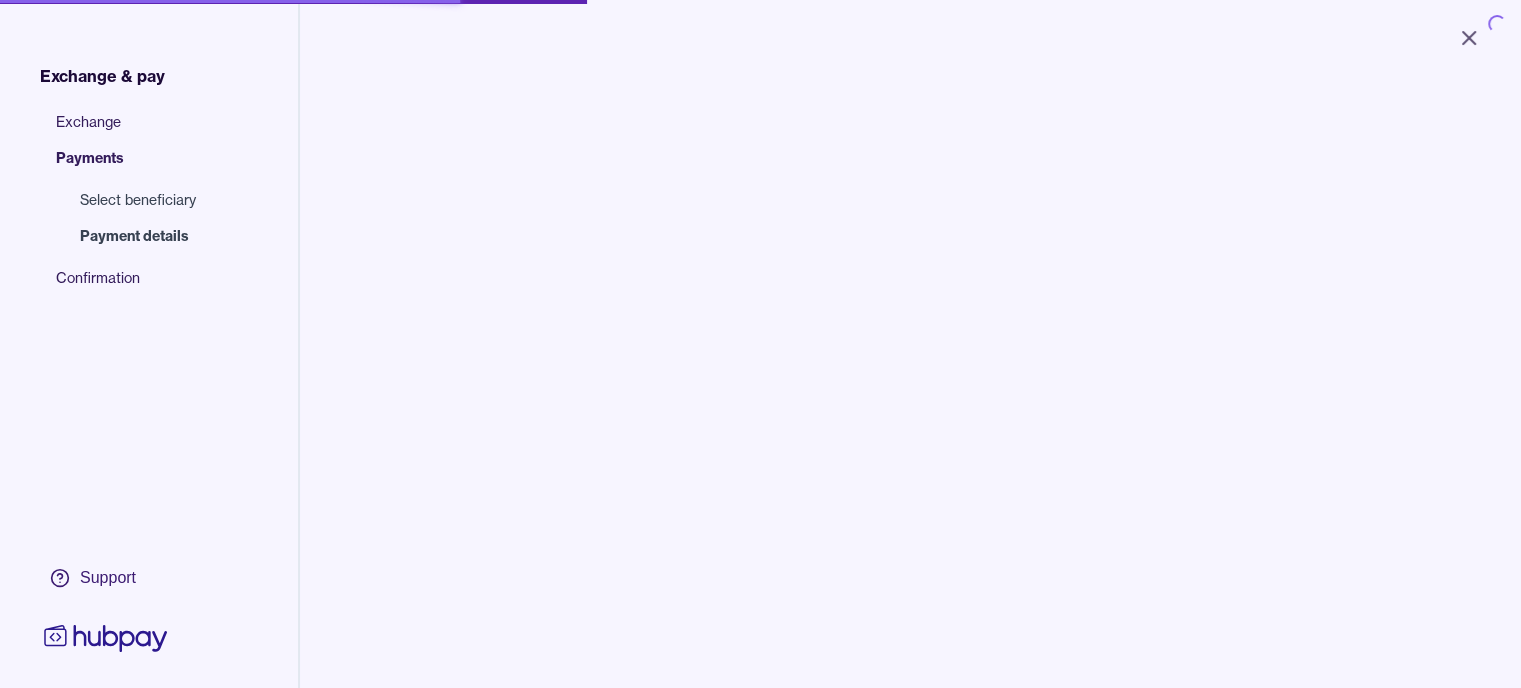 scroll, scrollTop: 0, scrollLeft: 0, axis: both 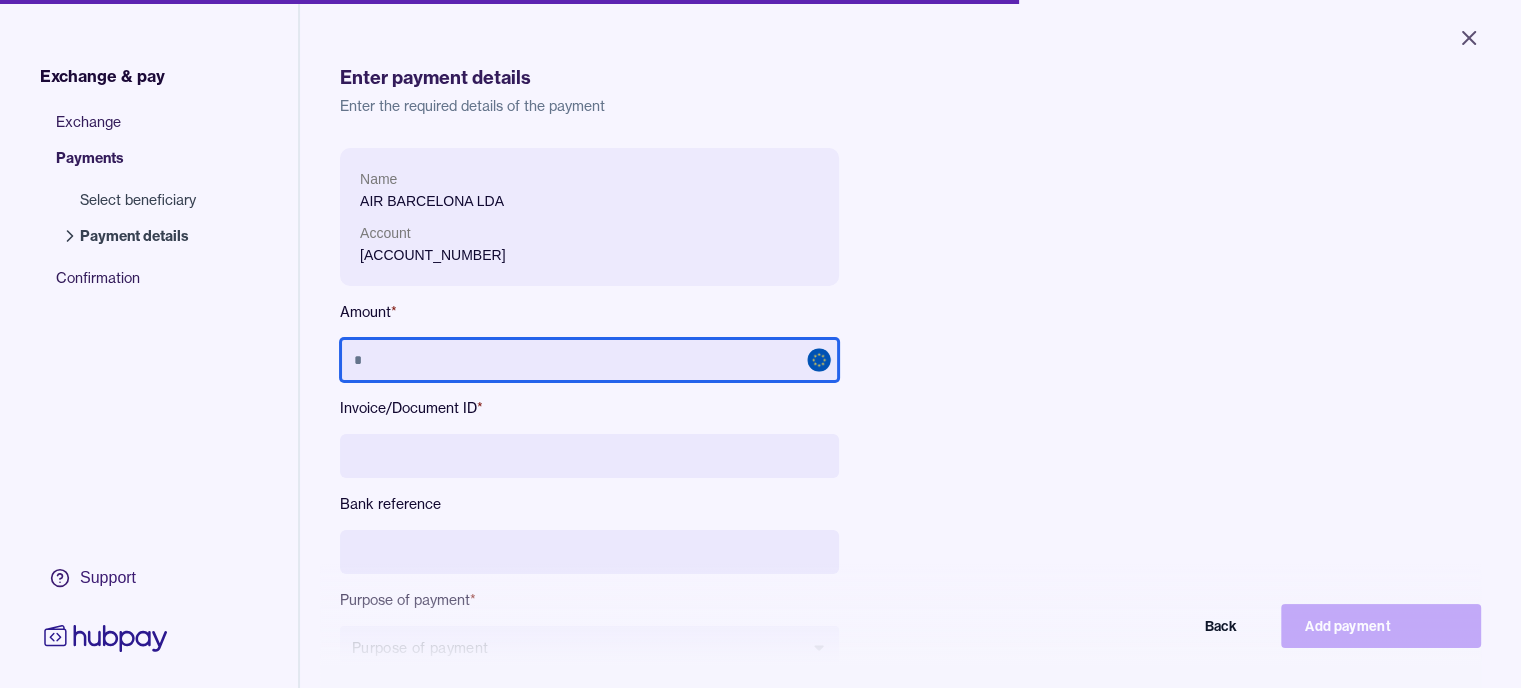 click at bounding box center (589, 360) 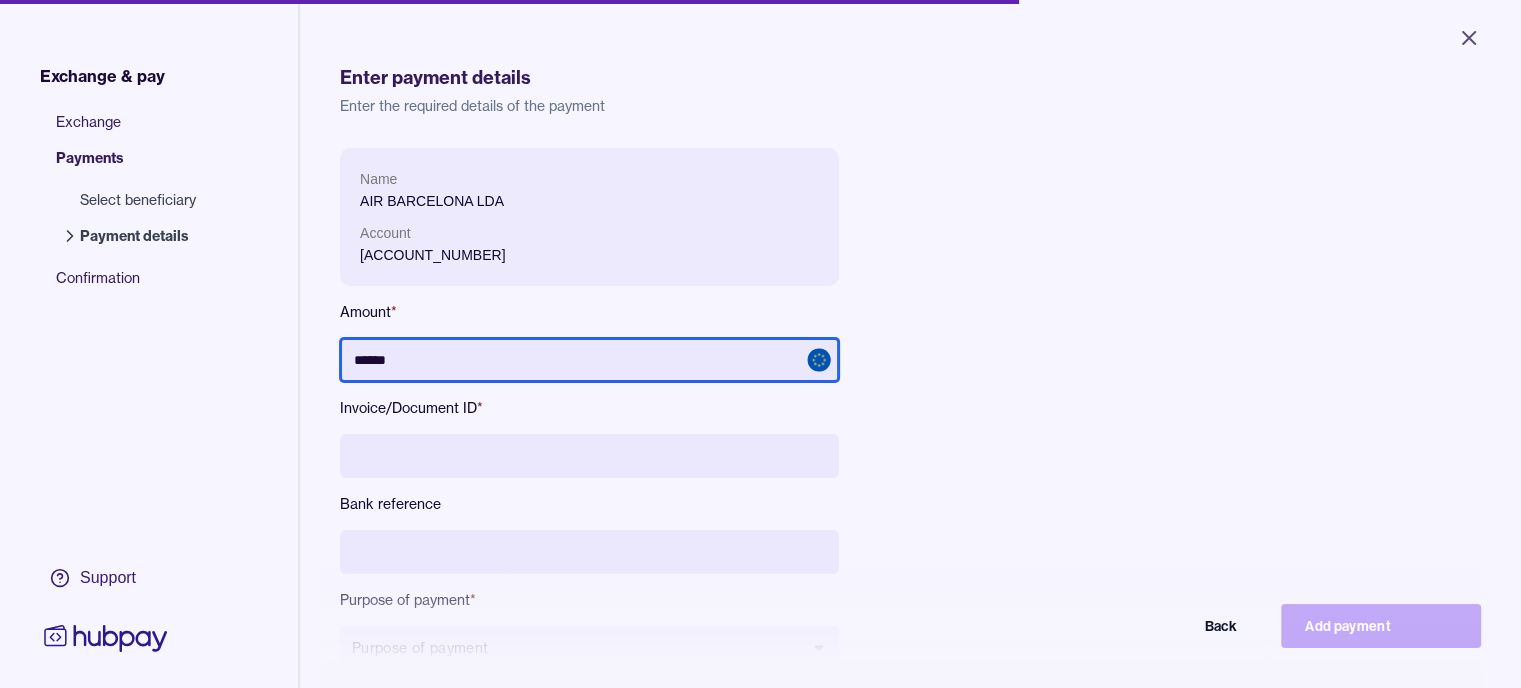 type on "******" 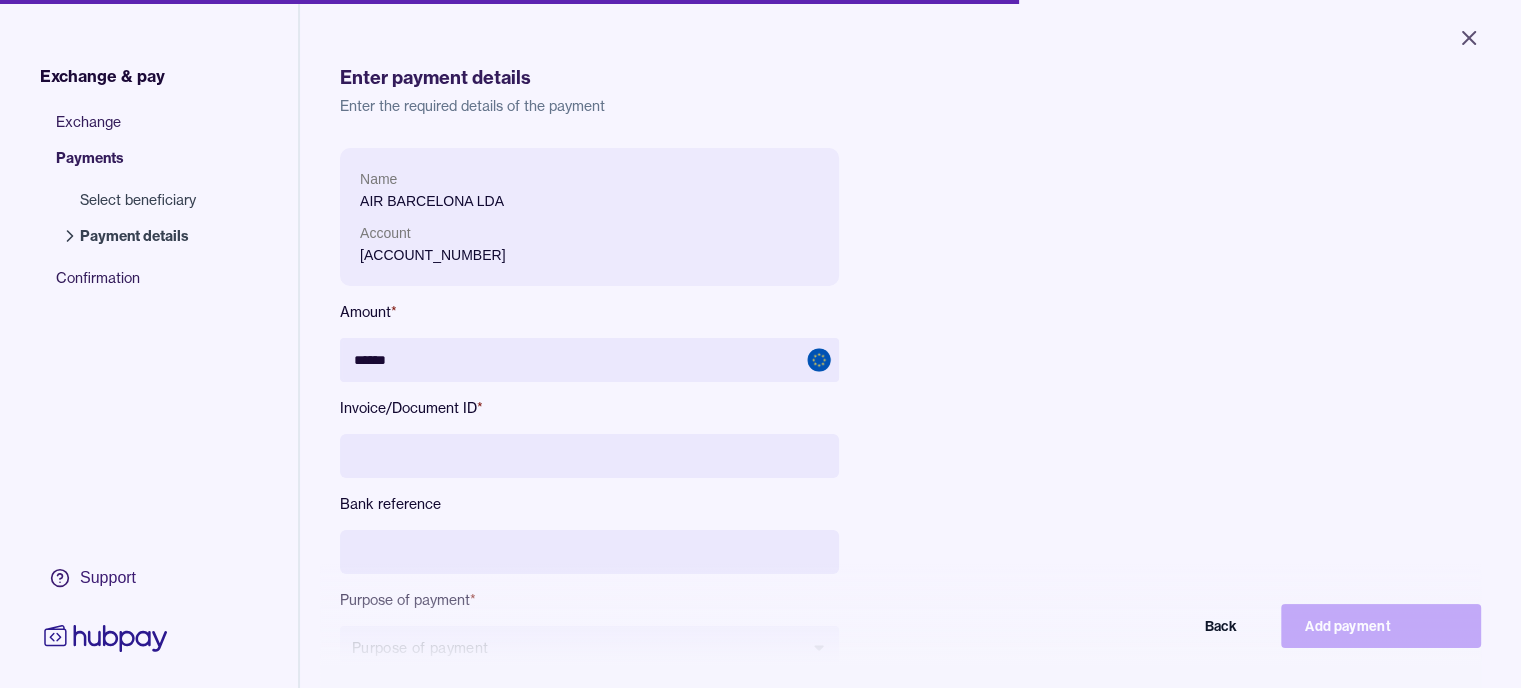 click at bounding box center [589, 456] 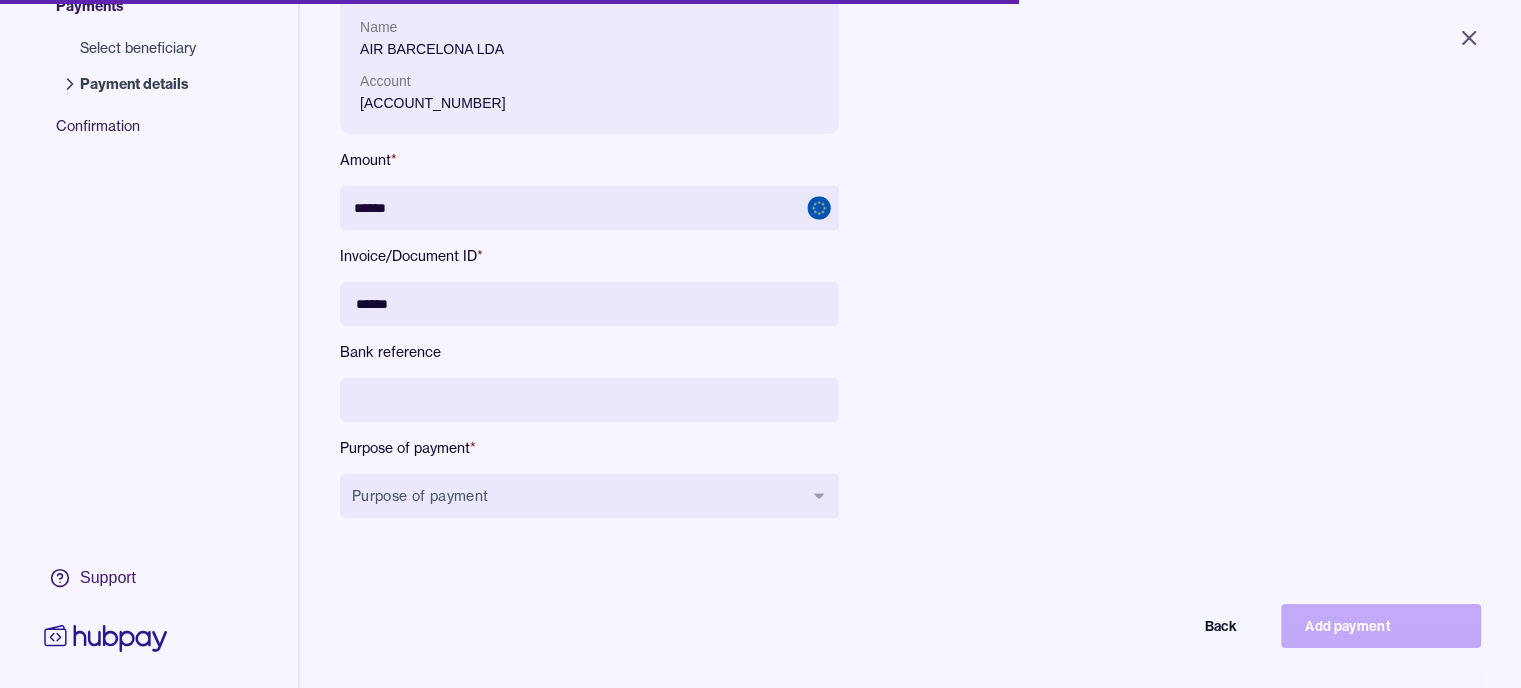 scroll, scrollTop: 200, scrollLeft: 0, axis: vertical 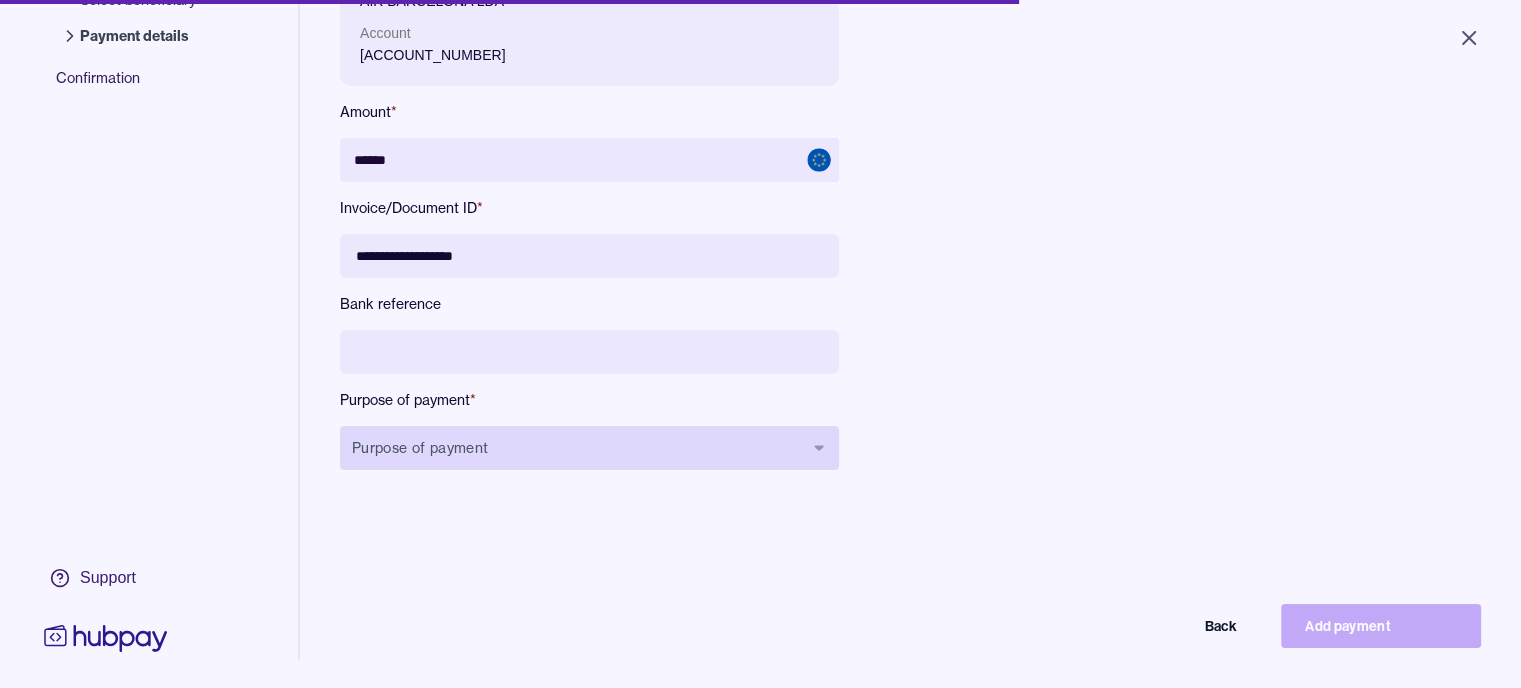 type on "**********" 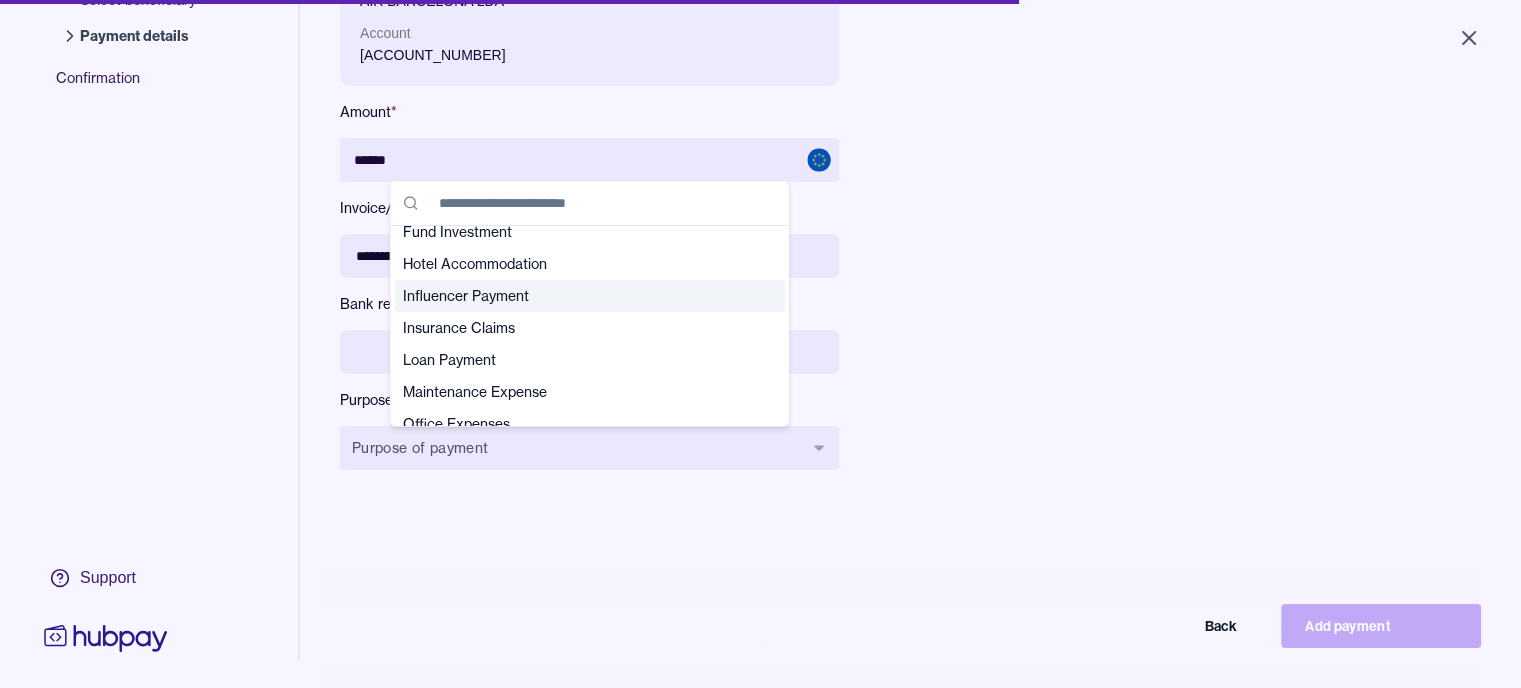 scroll, scrollTop: 300, scrollLeft: 0, axis: vertical 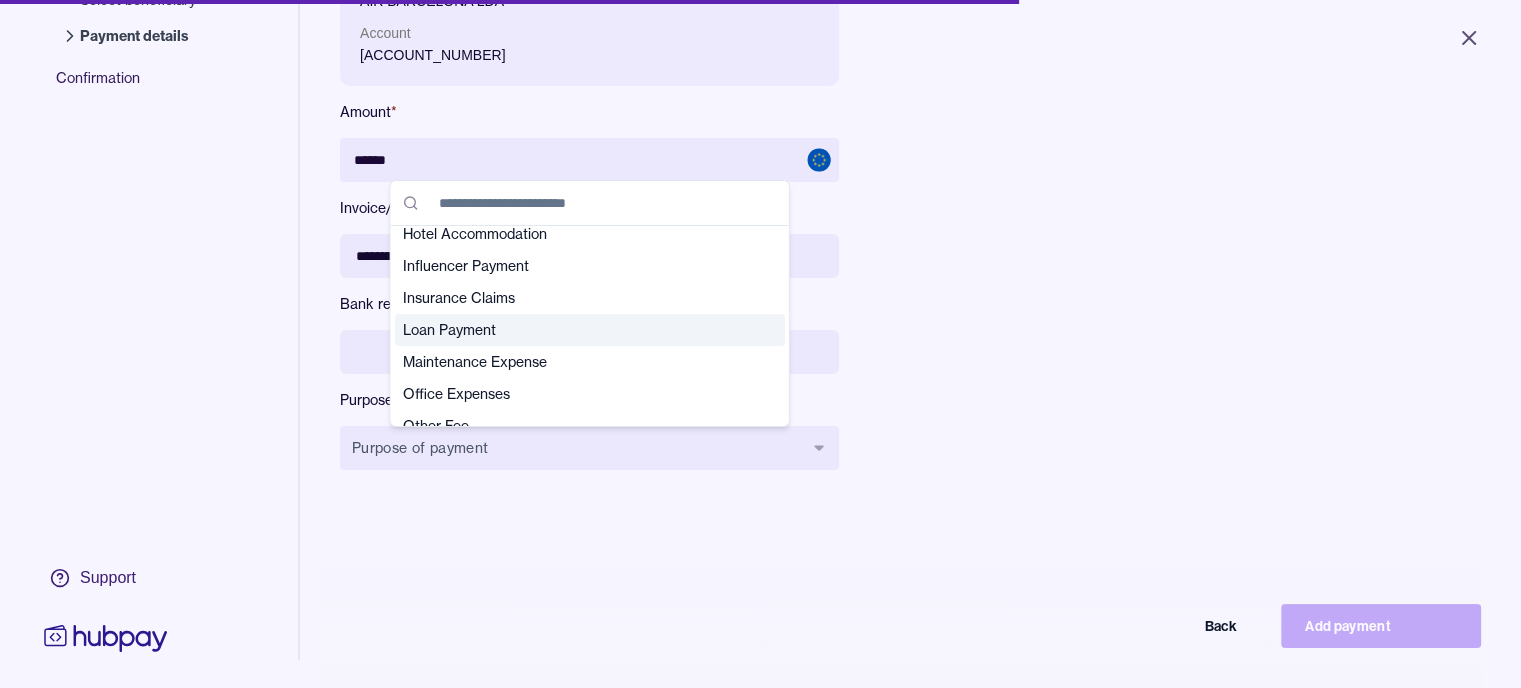 click on "Loan Payment" at bounding box center (578, 330) 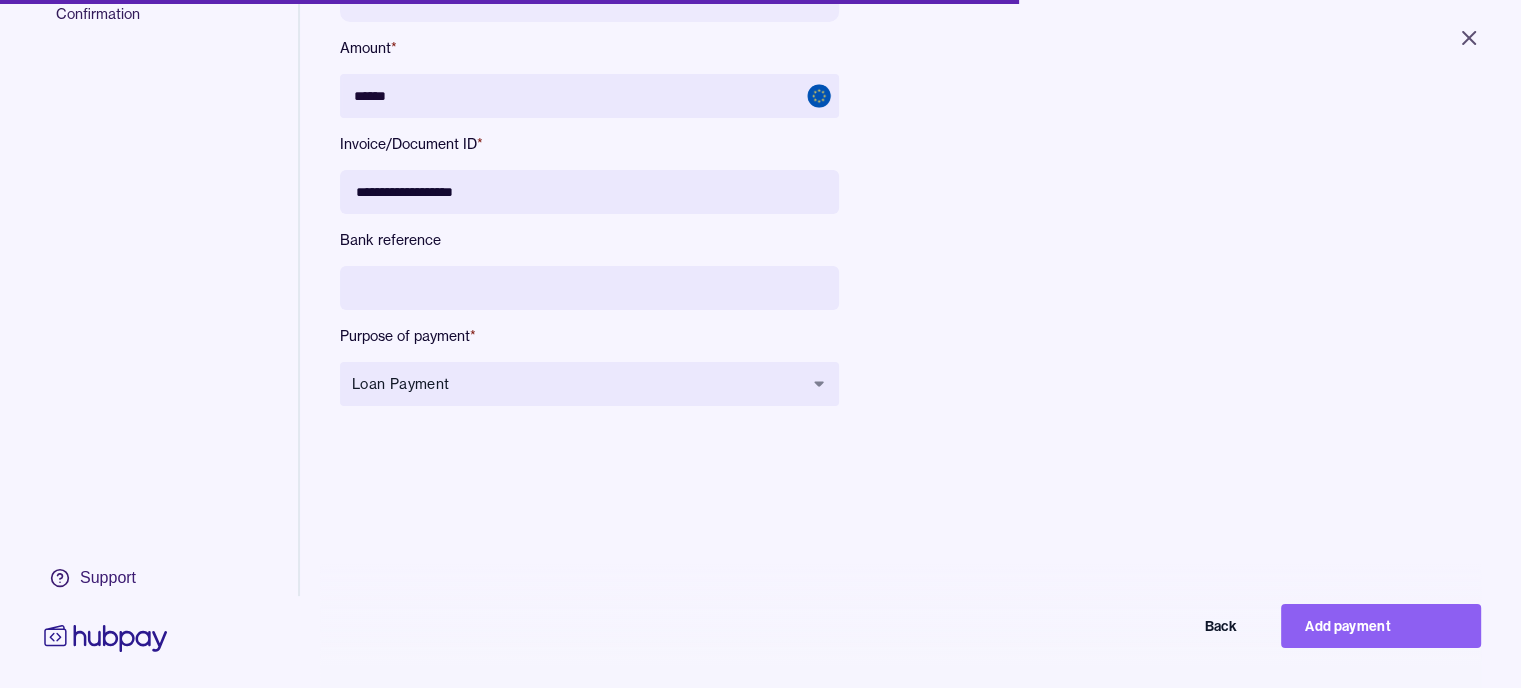 scroll, scrollTop: 283, scrollLeft: 0, axis: vertical 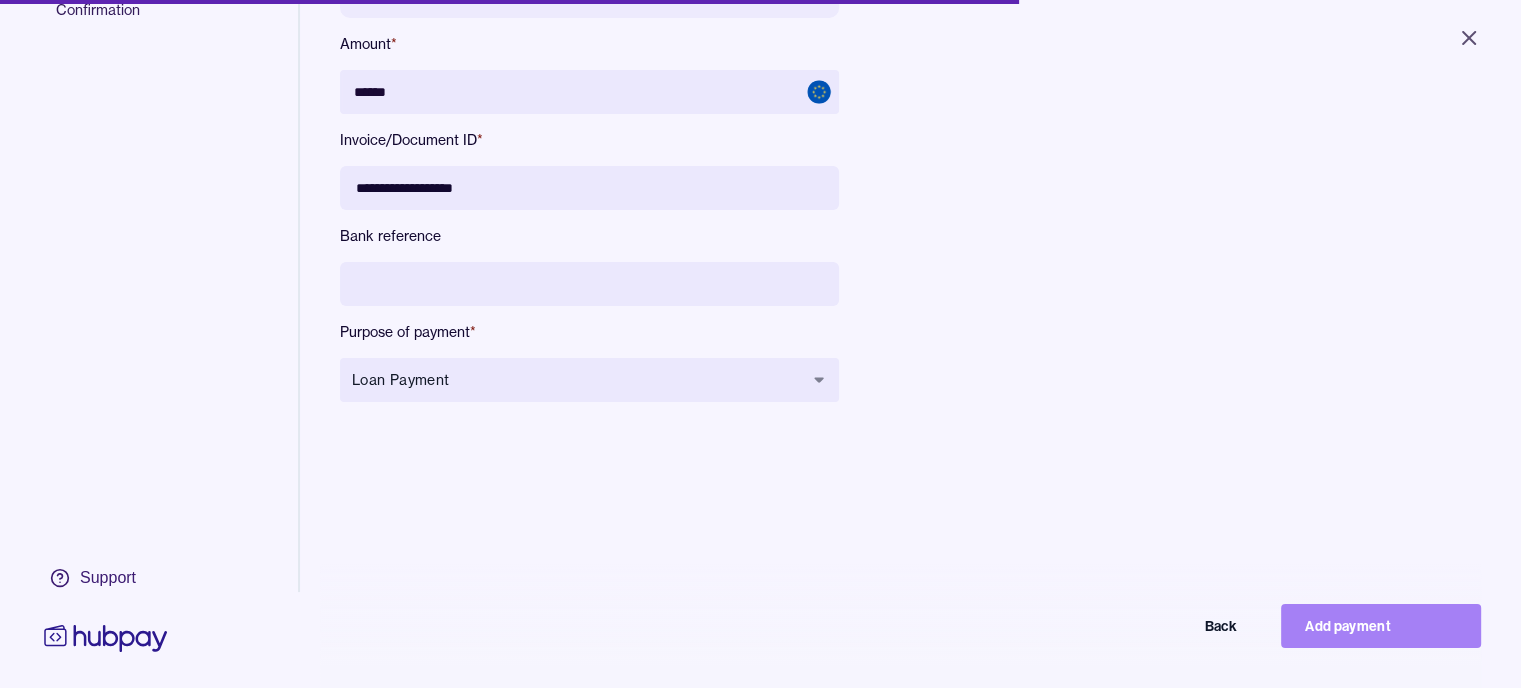 click on "Add payment" at bounding box center (1381, 626) 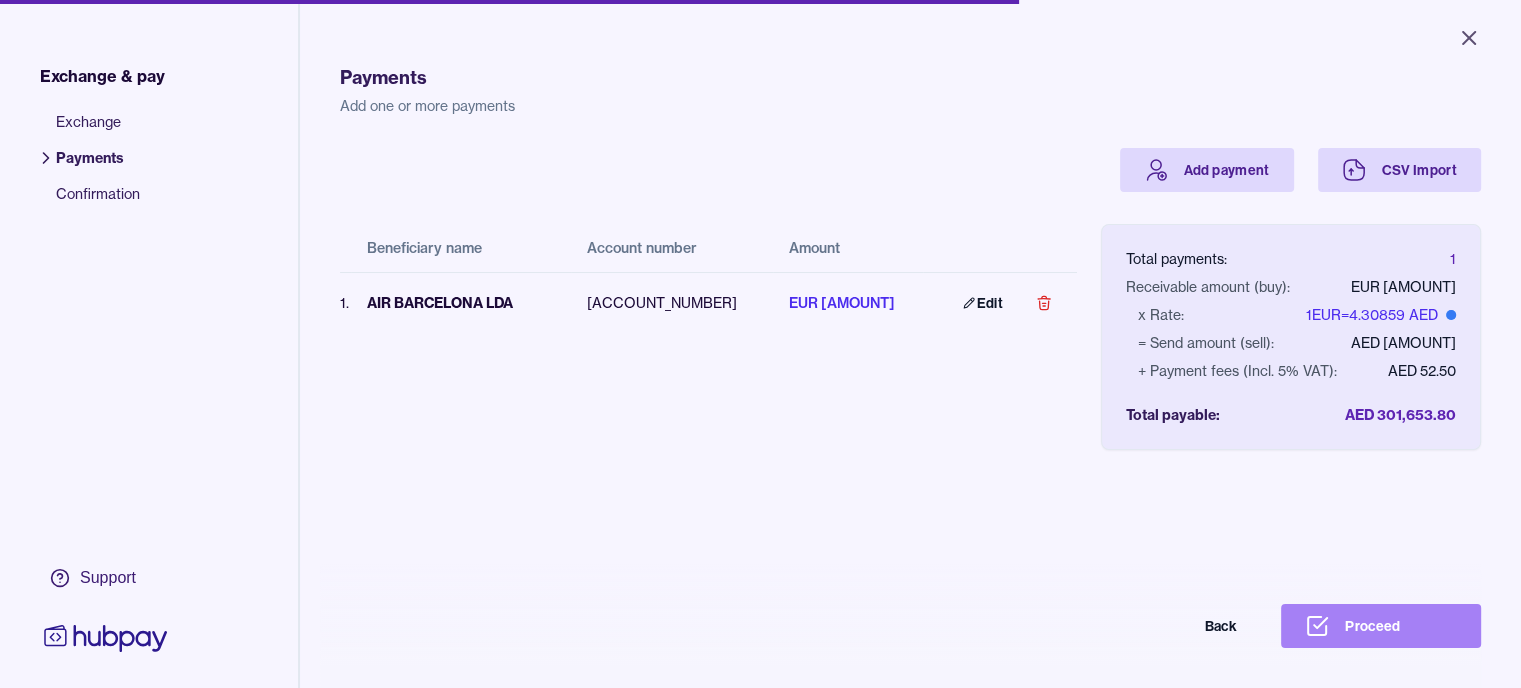 click on "Proceed" at bounding box center [1381, 626] 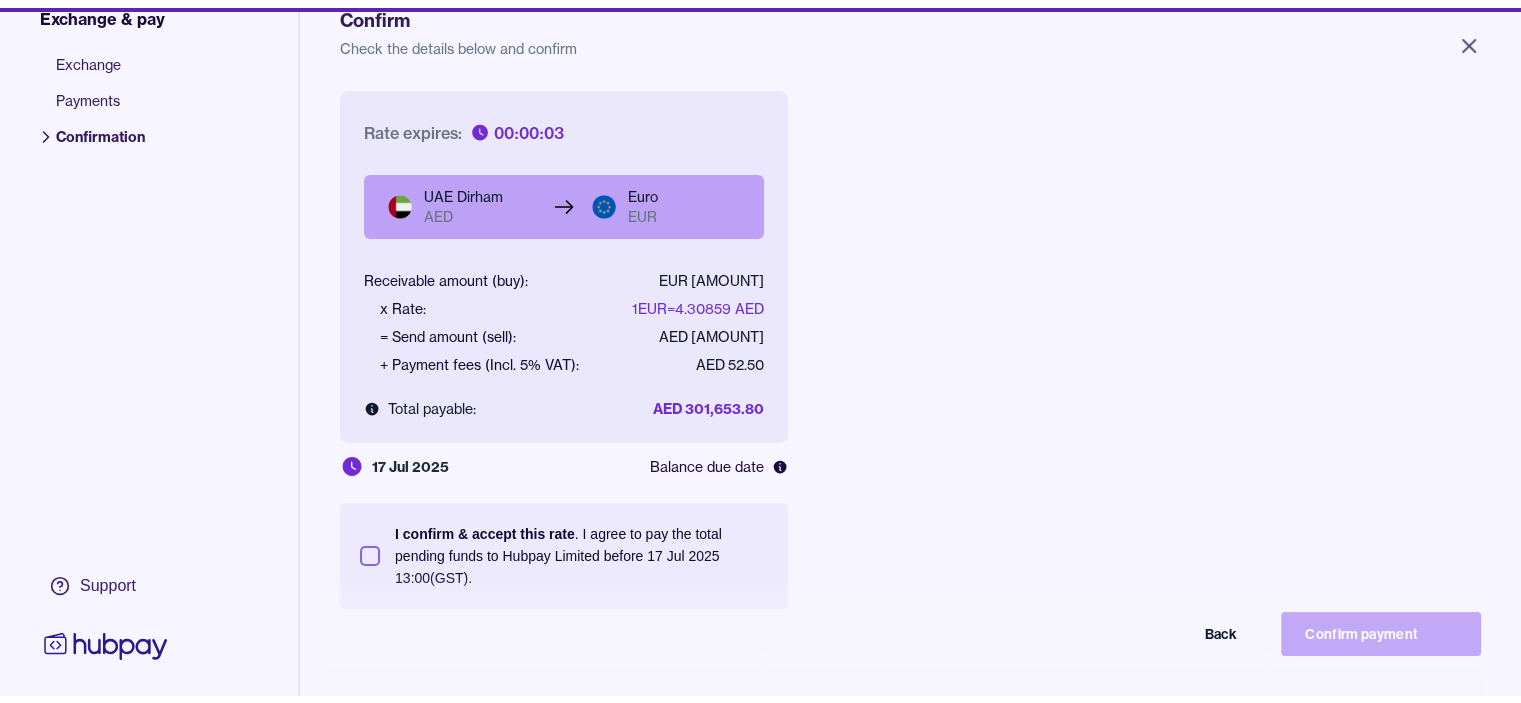 scroll, scrollTop: 100, scrollLeft: 0, axis: vertical 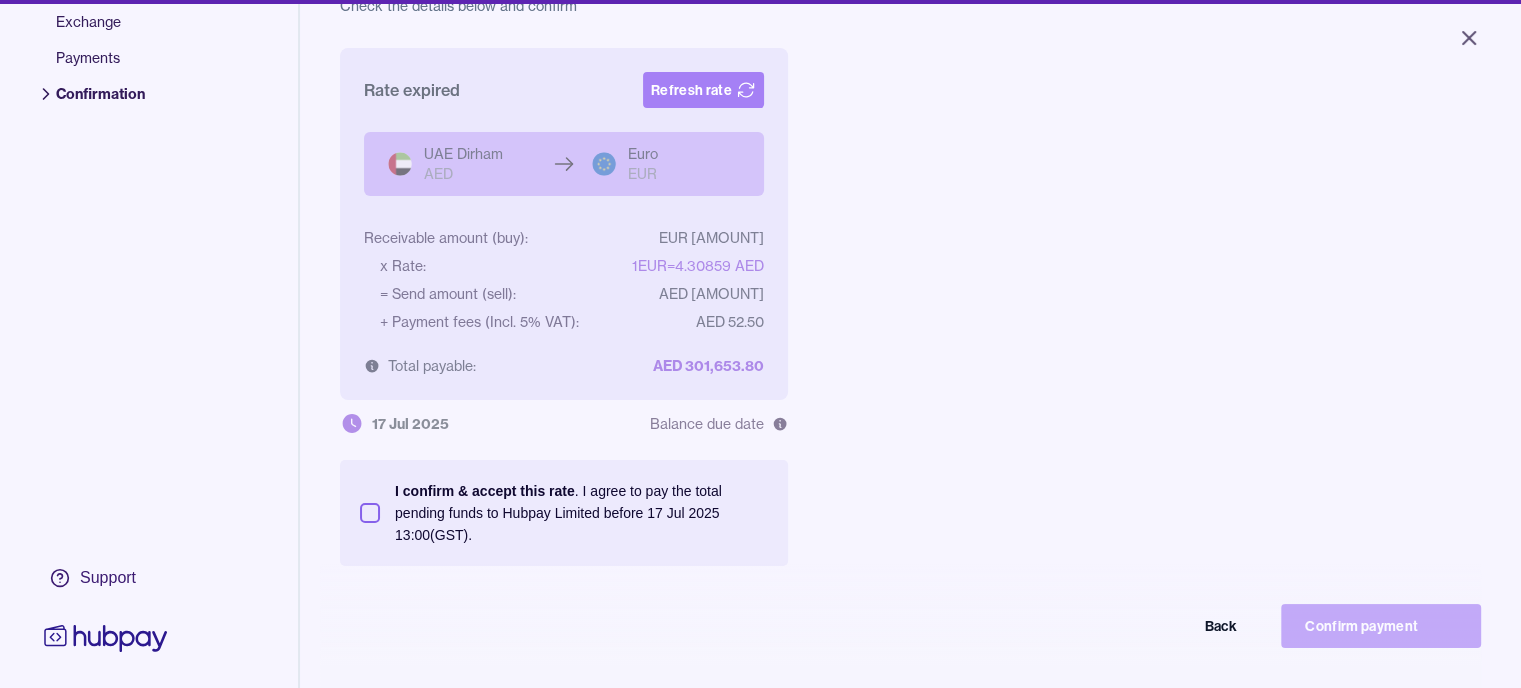 click on "Refresh rate" at bounding box center (703, 90) 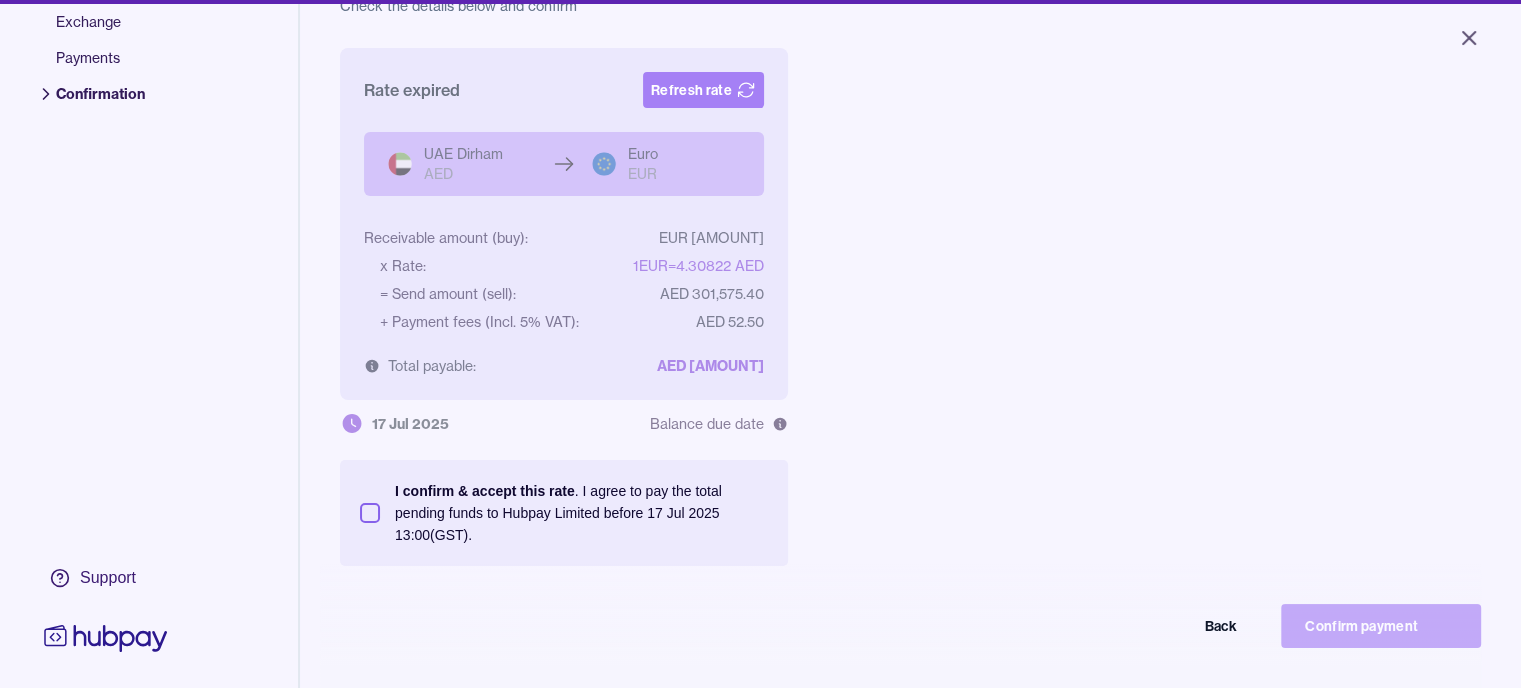 click on "Refresh rate" at bounding box center (703, 90) 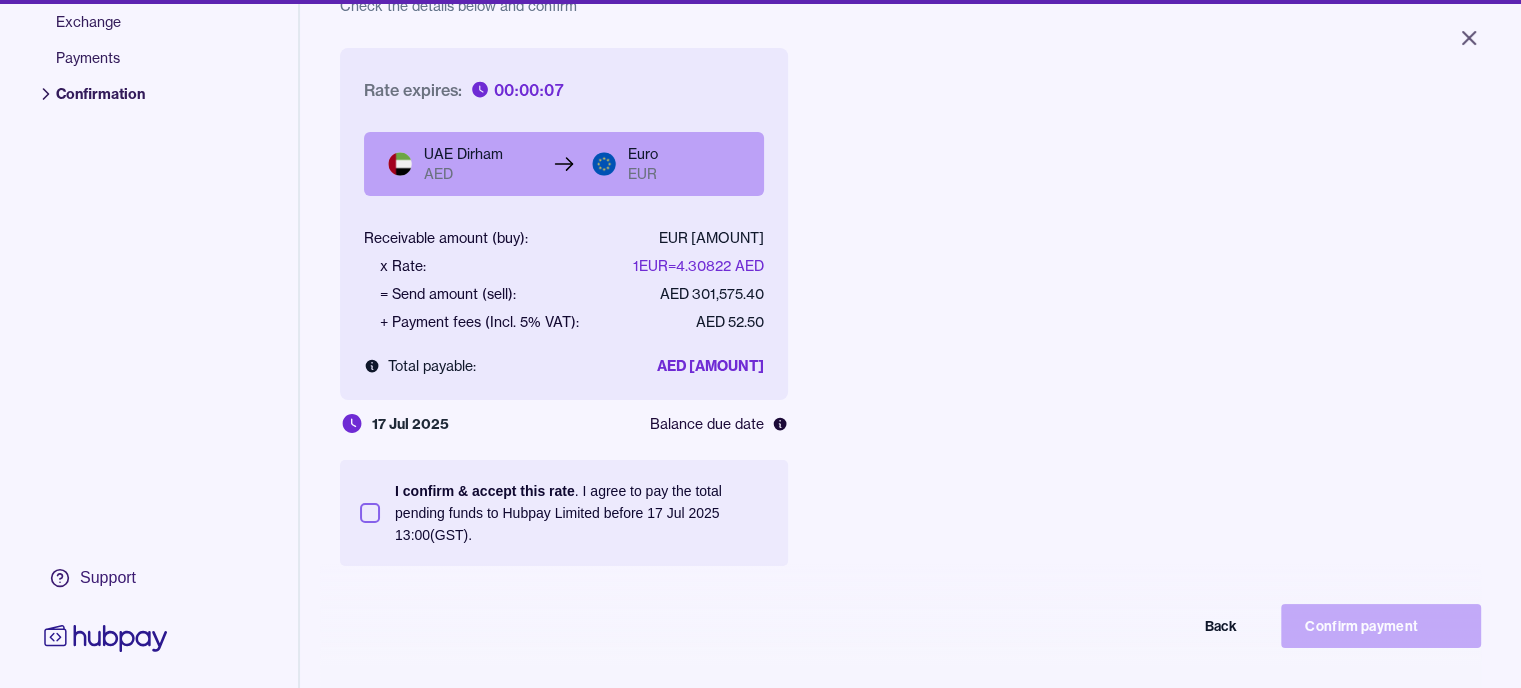 click on "I confirm & accept this rate . I agree to pay the total pending funds to Hubpay Limited before   [DATE]   13:00  (GST)." at bounding box center (370, 513) 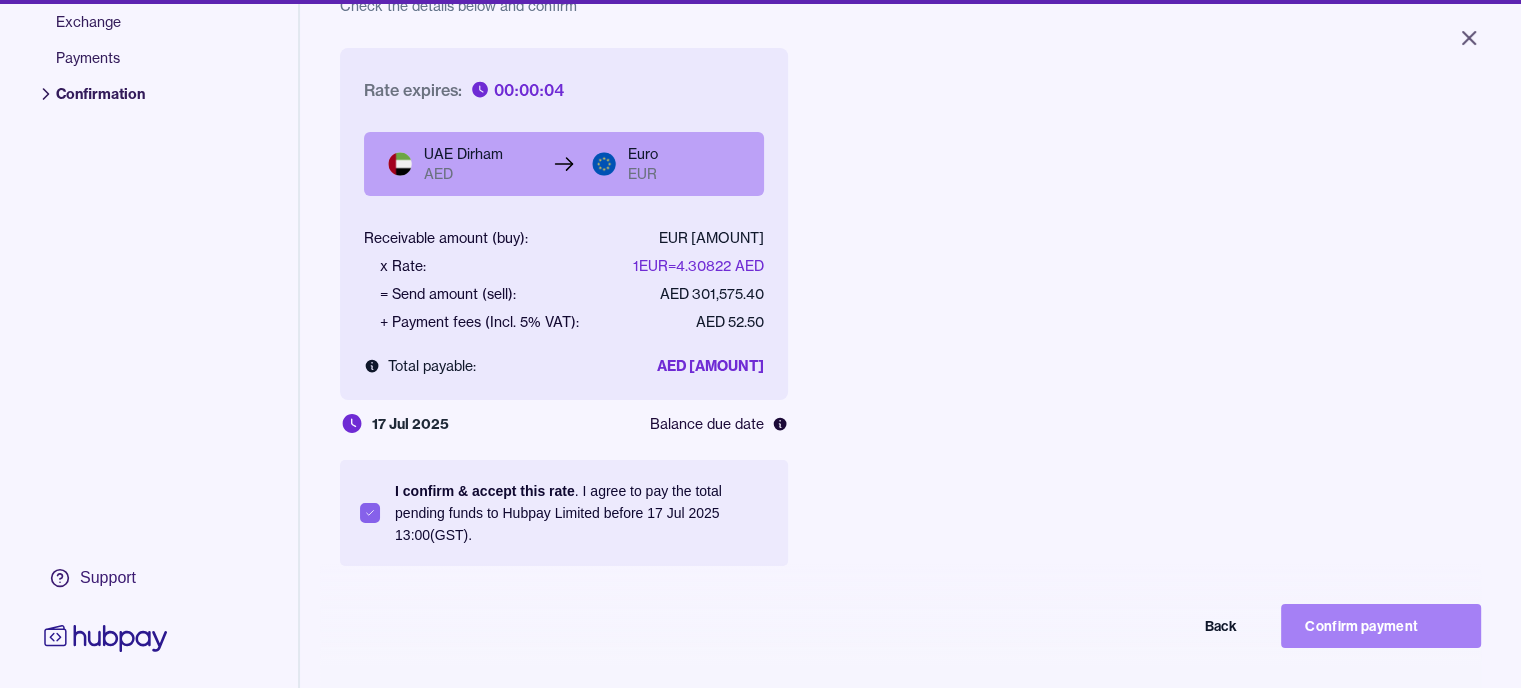 click on "Confirm payment" at bounding box center [1381, 626] 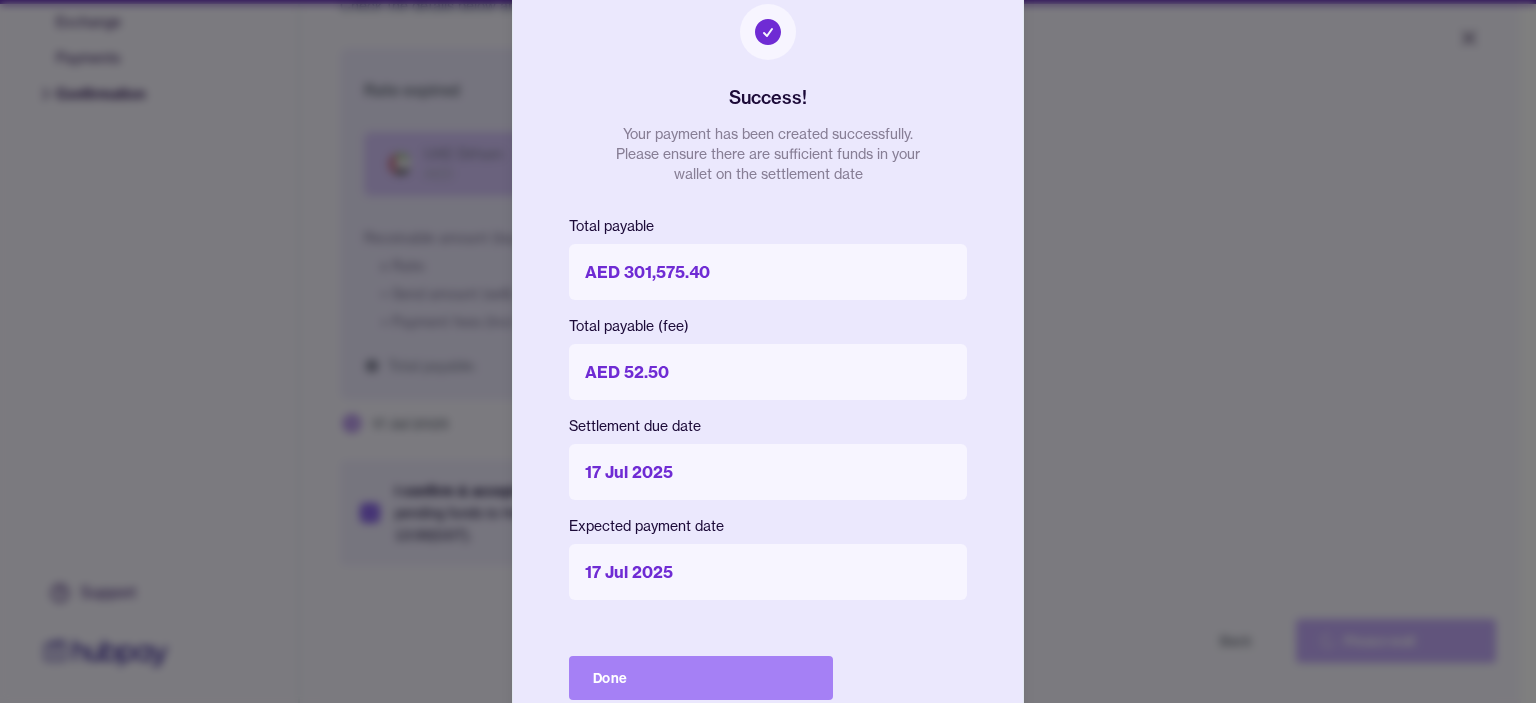 click on "Done" at bounding box center [701, 678] 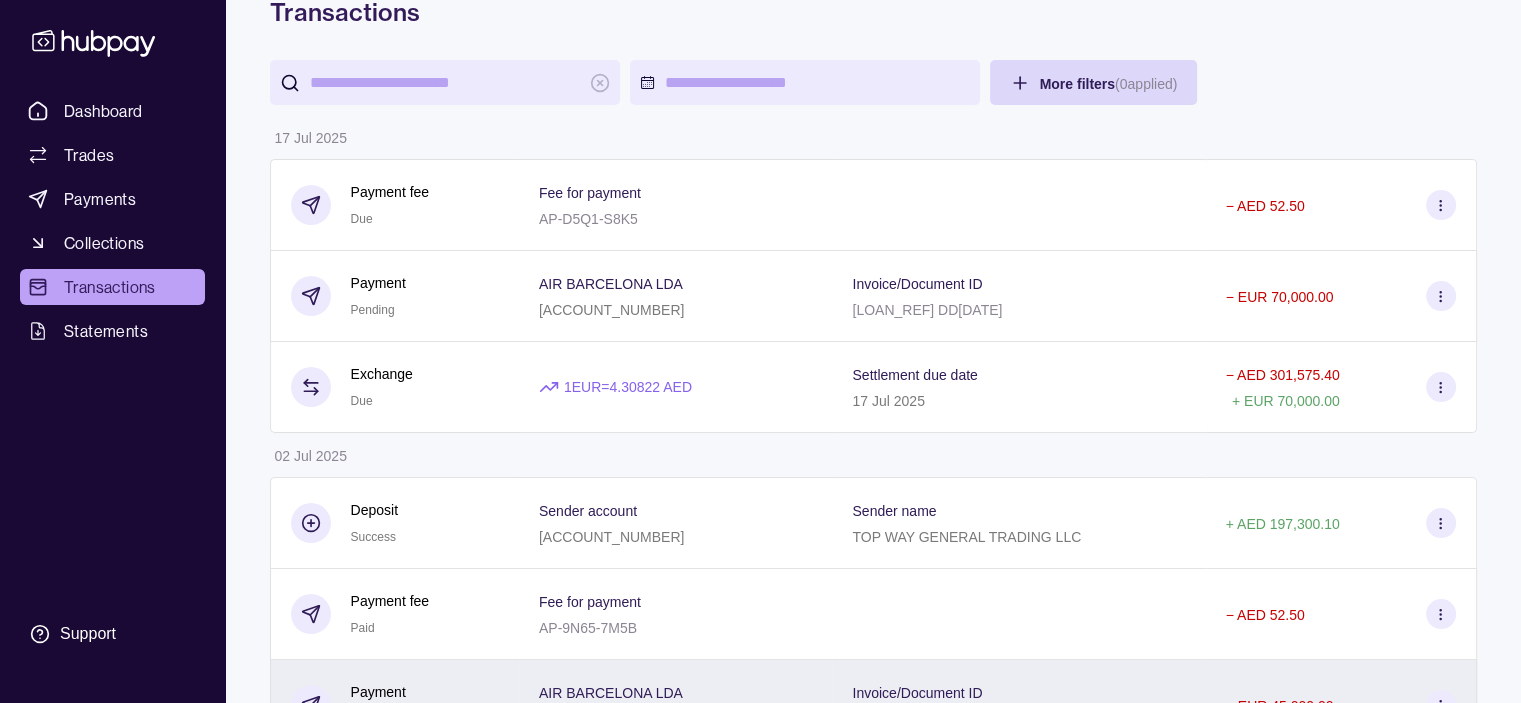 scroll, scrollTop: 0, scrollLeft: 0, axis: both 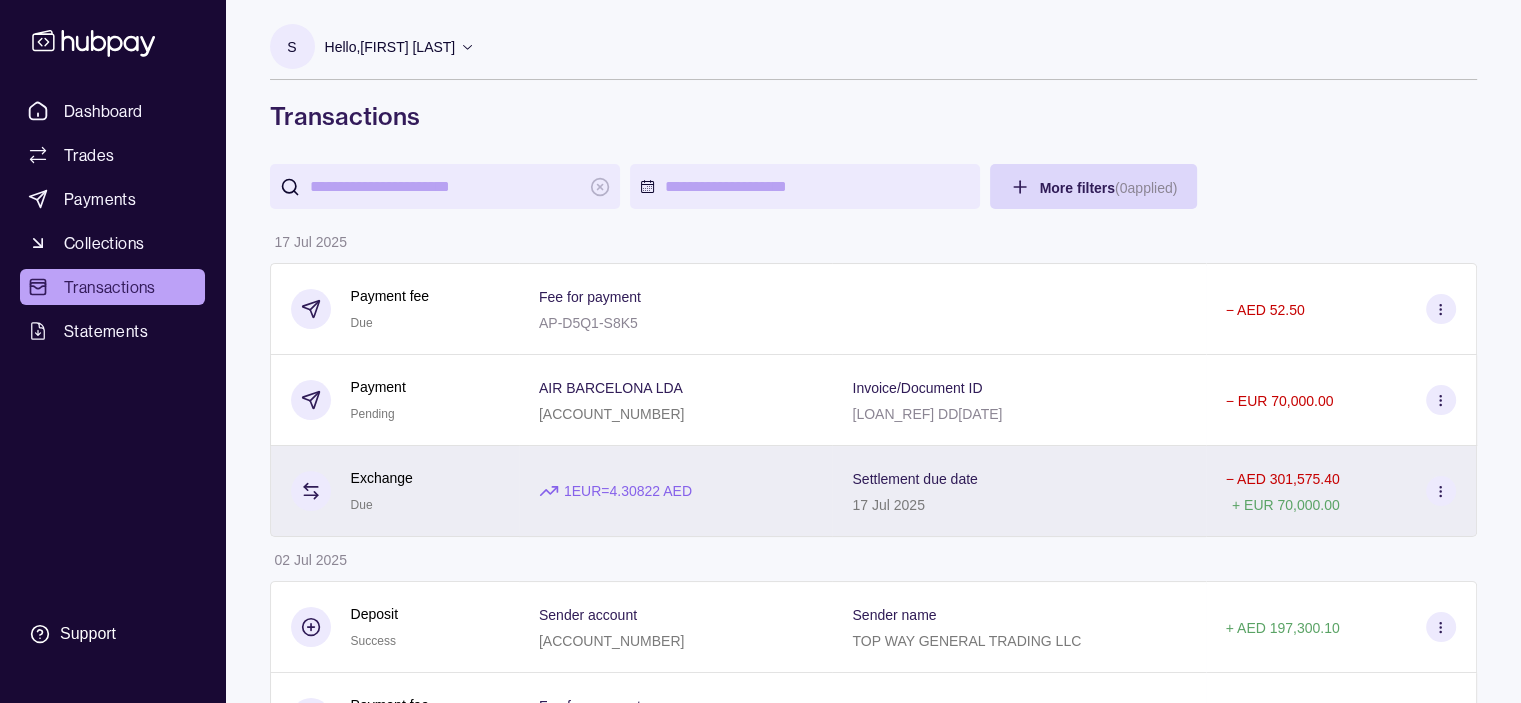 click on "1  EUR  =  4.30822   AED" at bounding box center [628, 491] 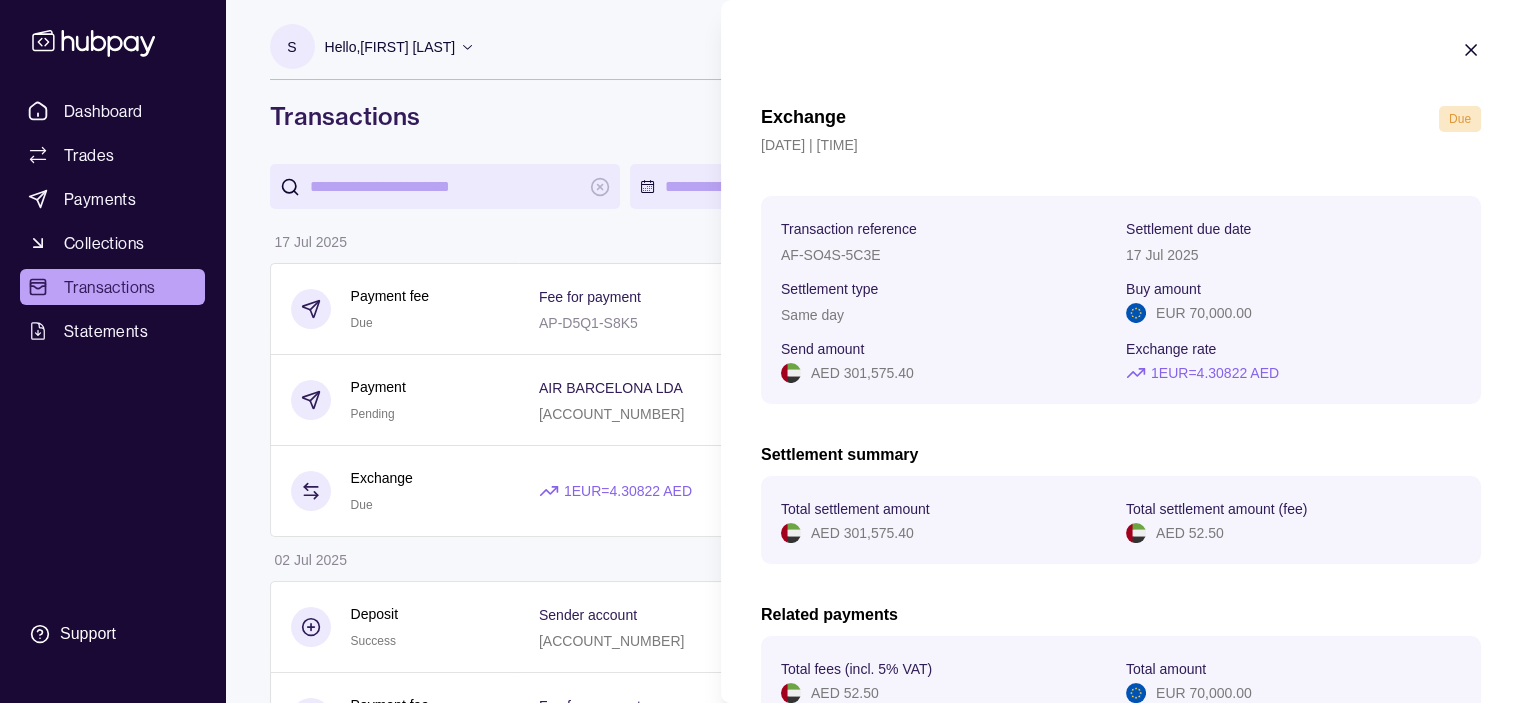 click on "Related payments Total fees (incl. 5% VAT) AED [AMOUNT] Total amount EUR [AMOUNT] Number of payments 1" at bounding box center [1121, 694] 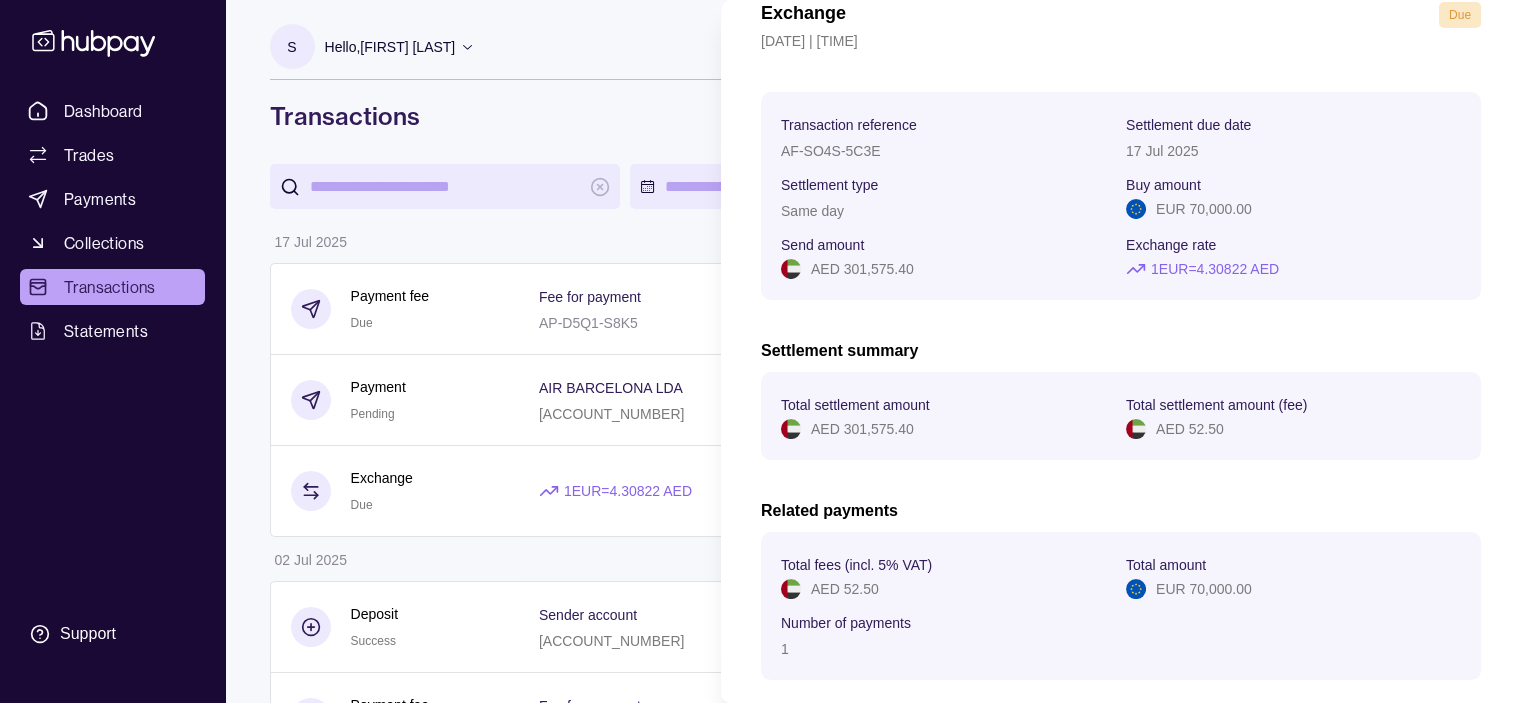 scroll, scrollTop: 0, scrollLeft: 0, axis: both 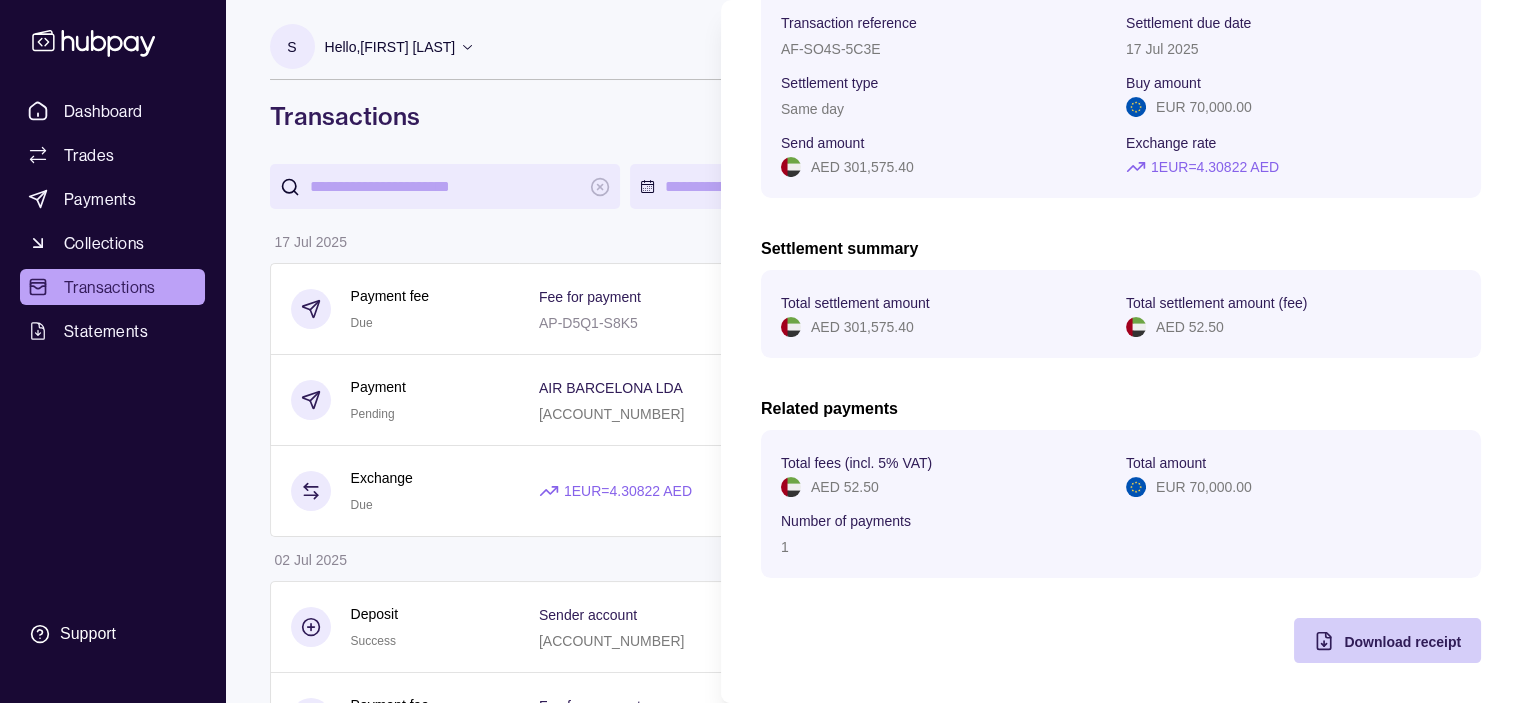 click on "Download receipt" at bounding box center (1402, 642) 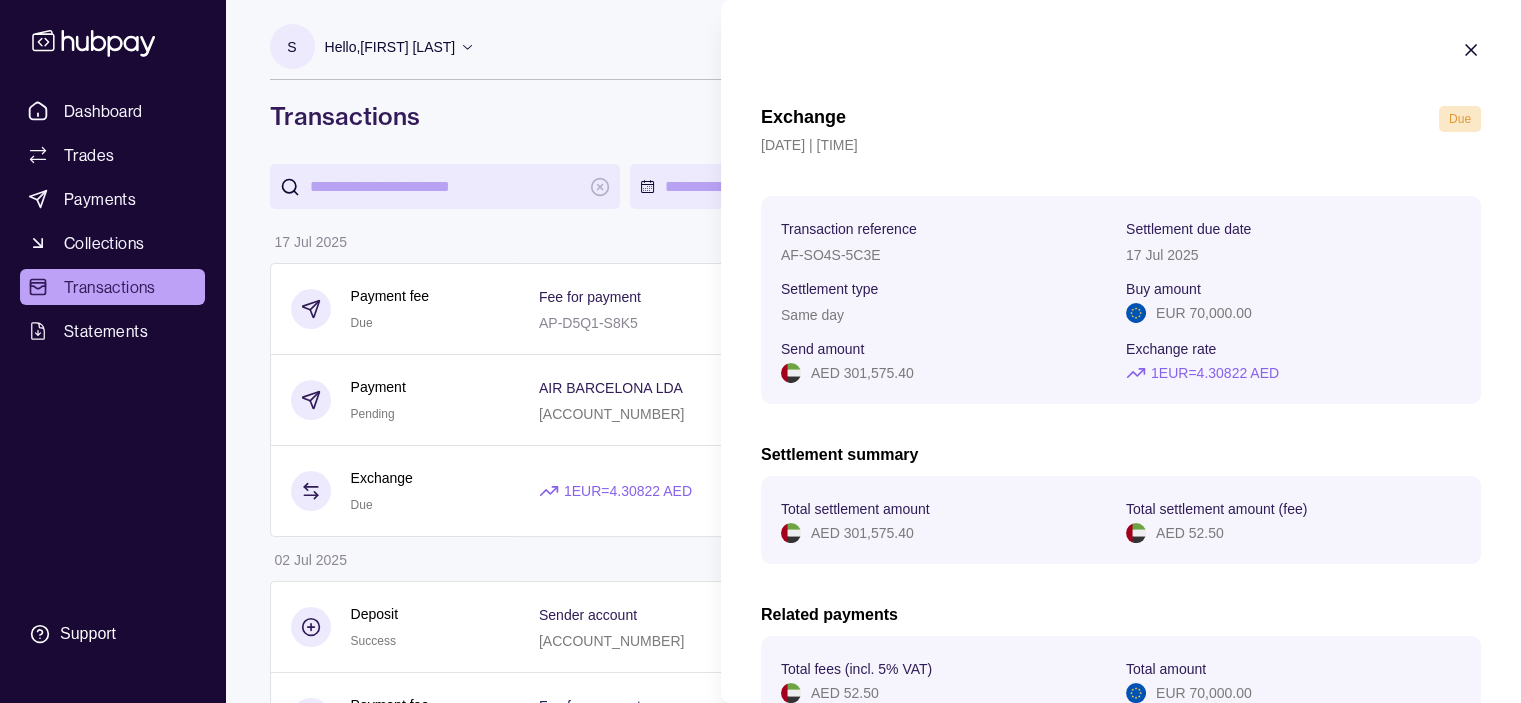 scroll, scrollTop: 0, scrollLeft: 0, axis: both 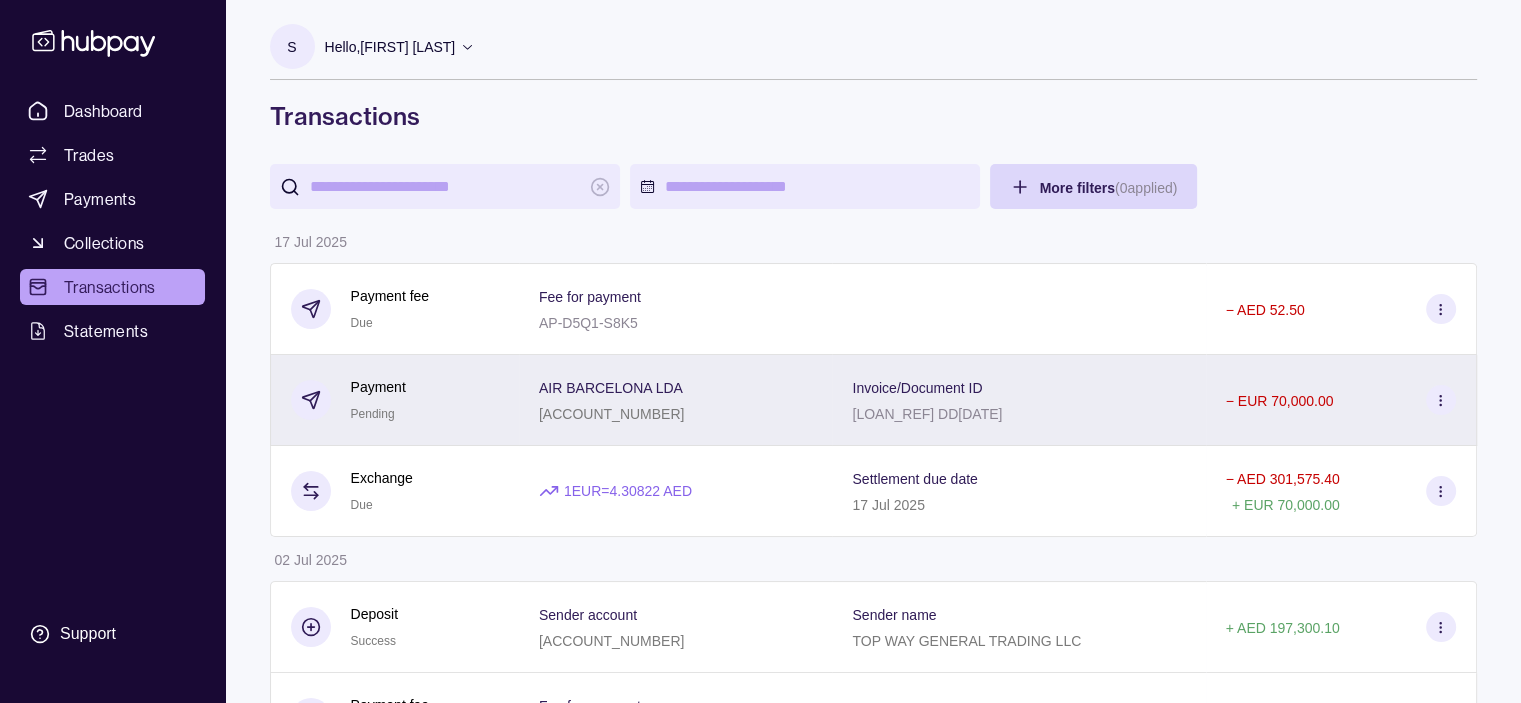 click on "[ACCOUNT_NUMBER]" at bounding box center (611, 414) 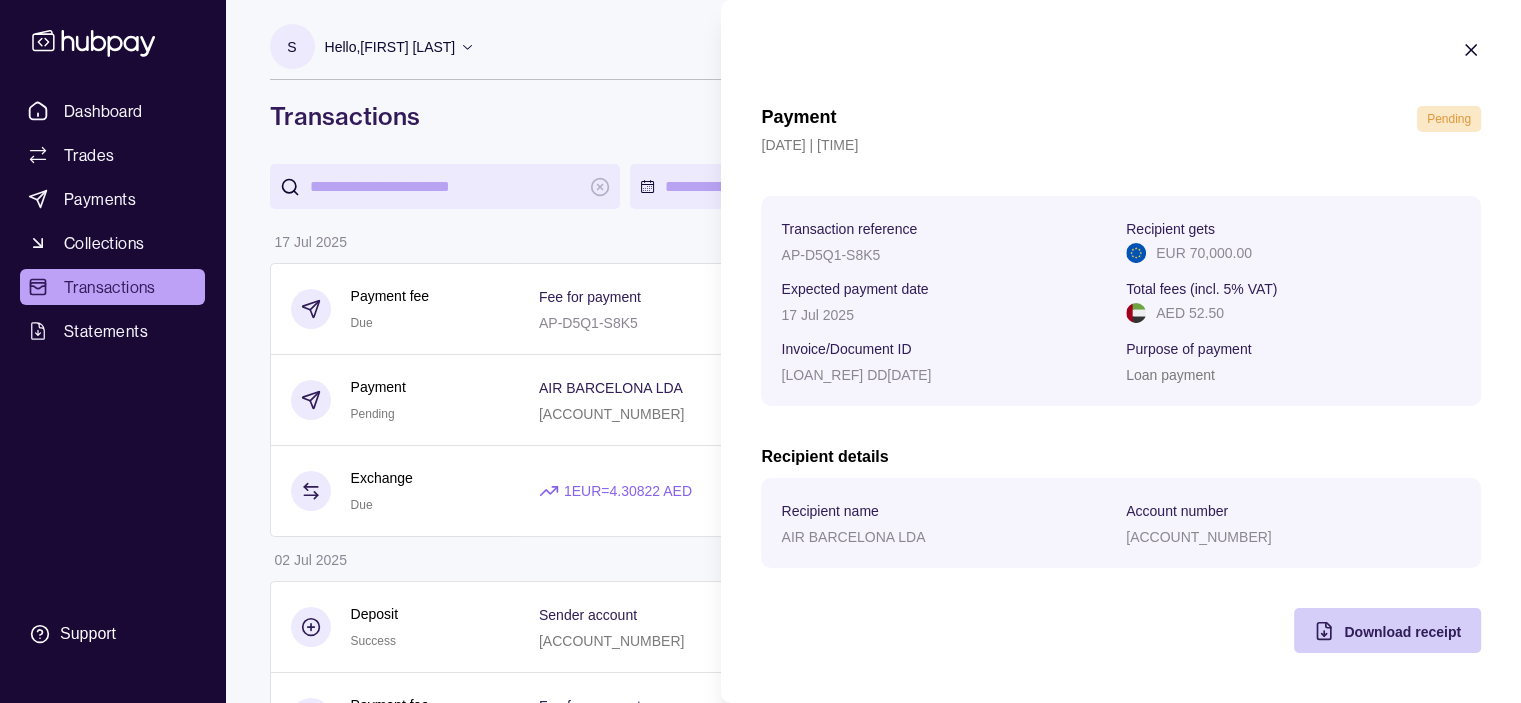 click on "Download receipt" at bounding box center (1402, 632) 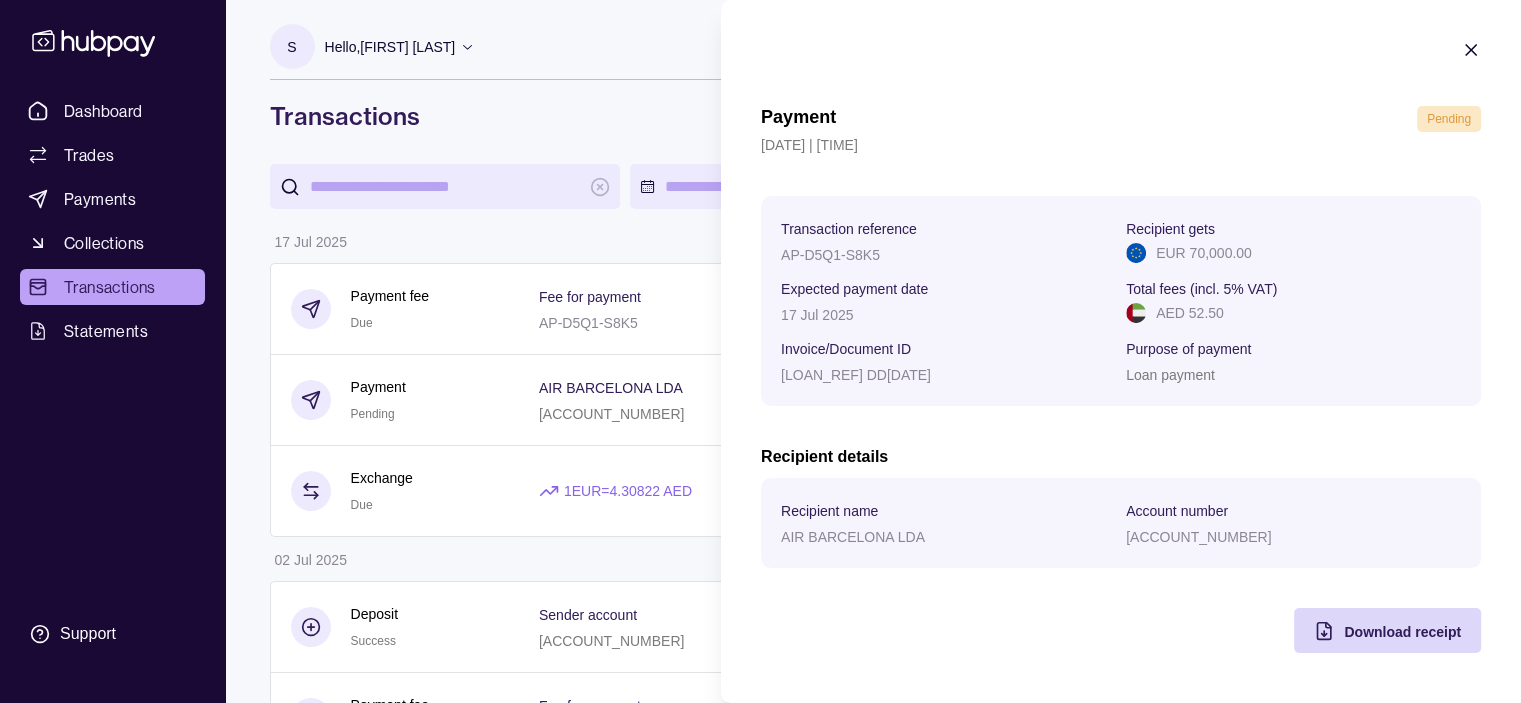 click 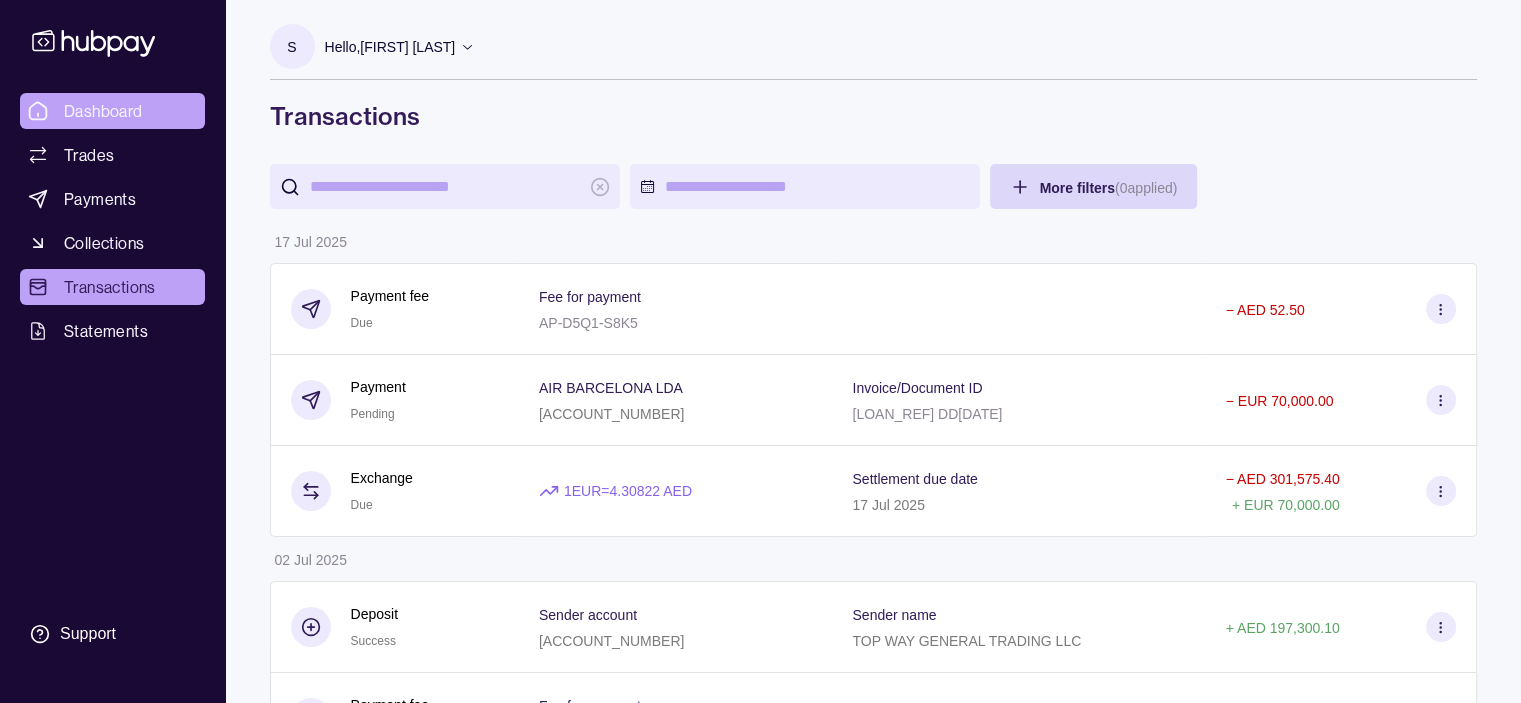 click on "Dashboard" at bounding box center [103, 111] 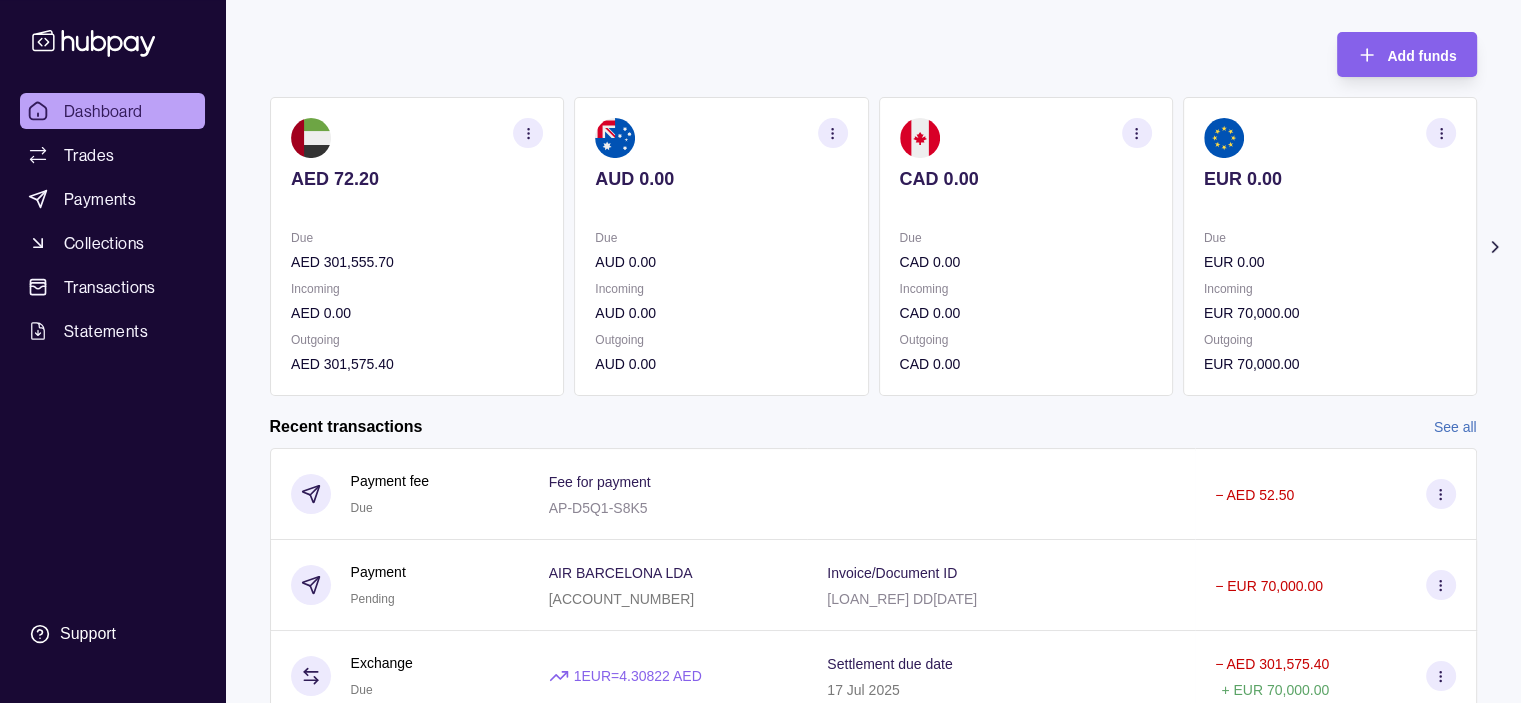 scroll, scrollTop: 0, scrollLeft: 0, axis: both 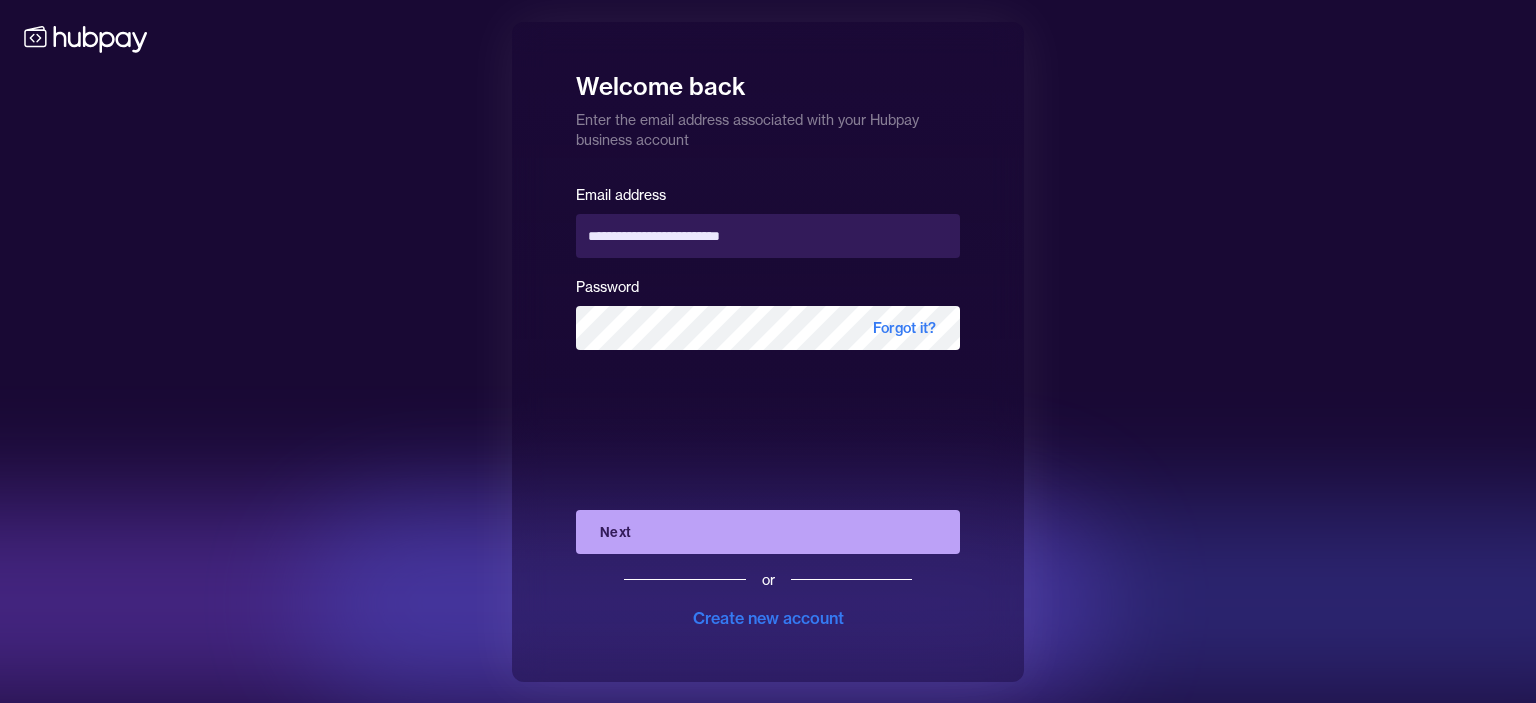 click on "Next" at bounding box center [768, 532] 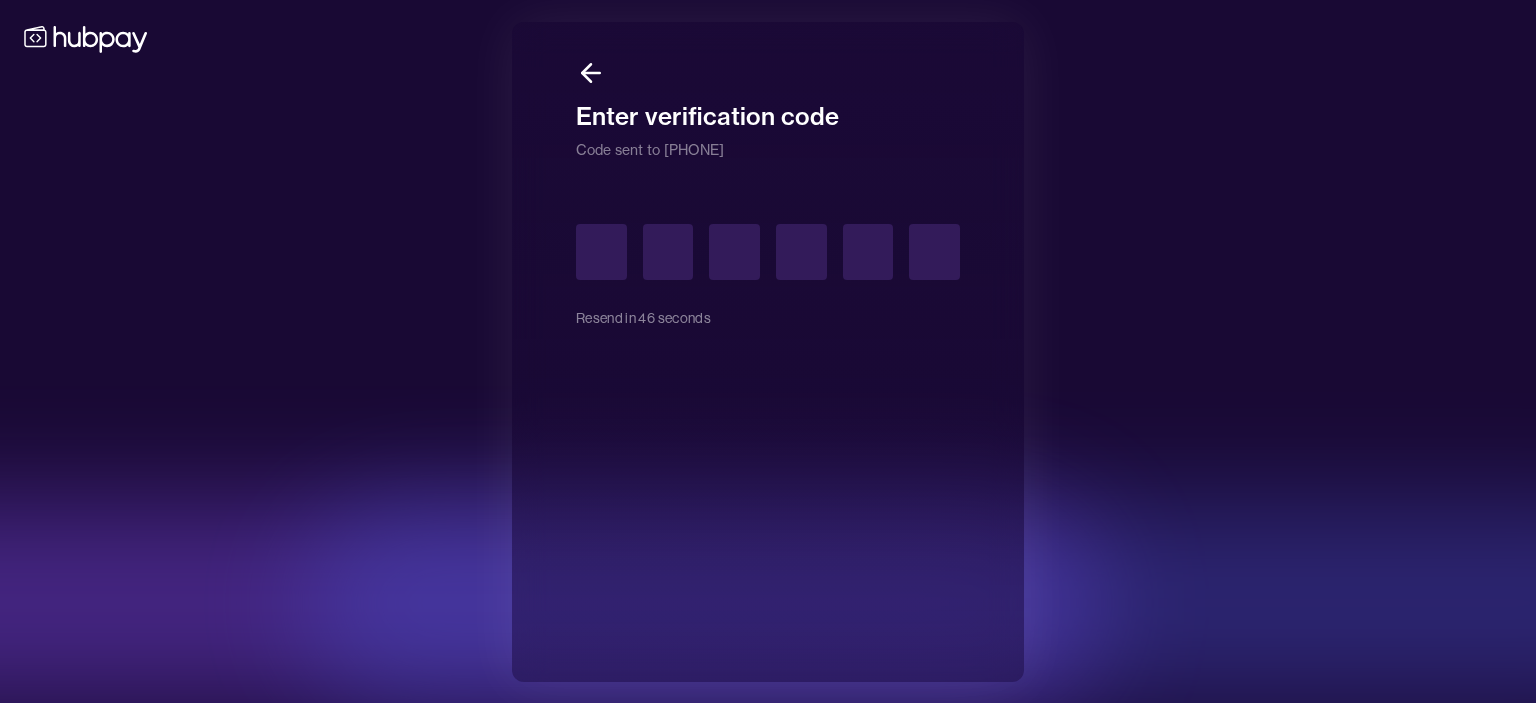 type on "*" 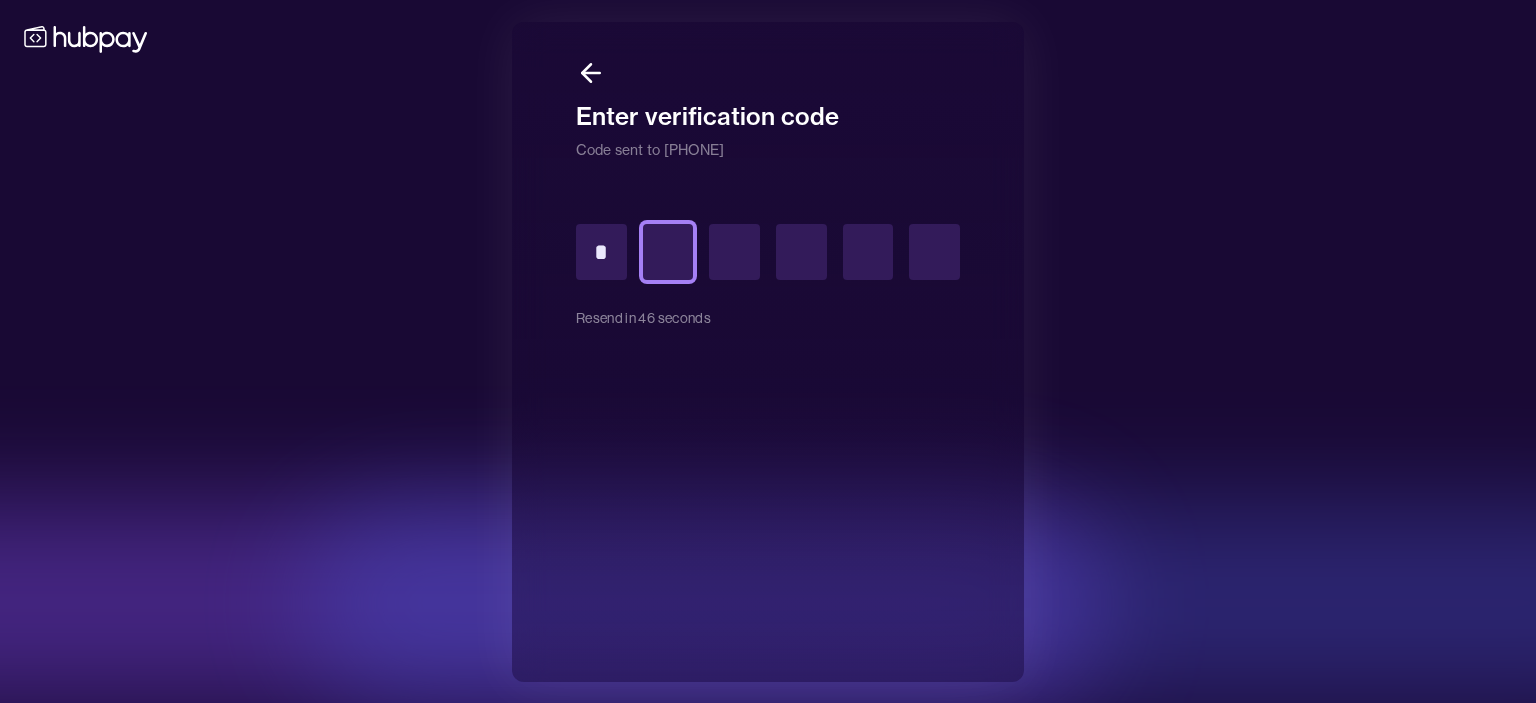 type on "*" 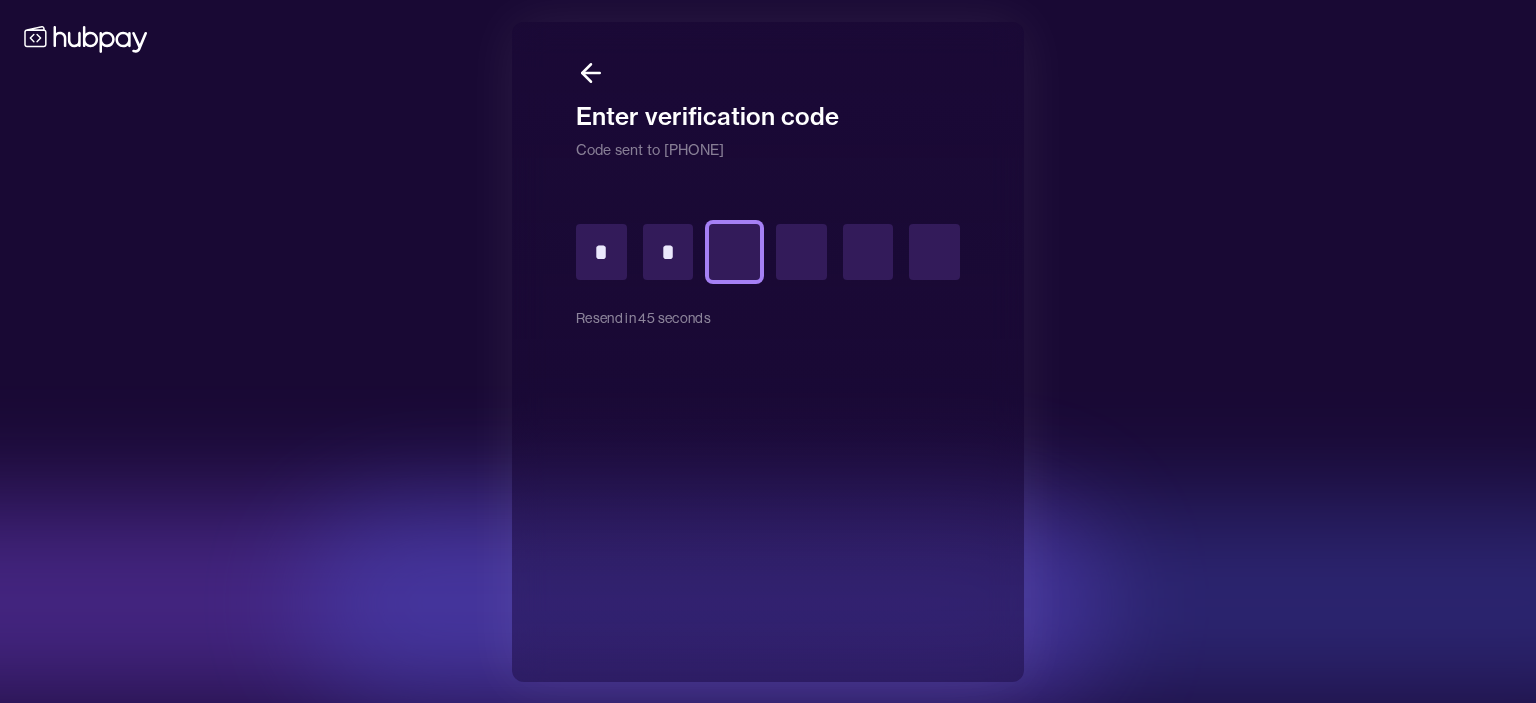 type on "*" 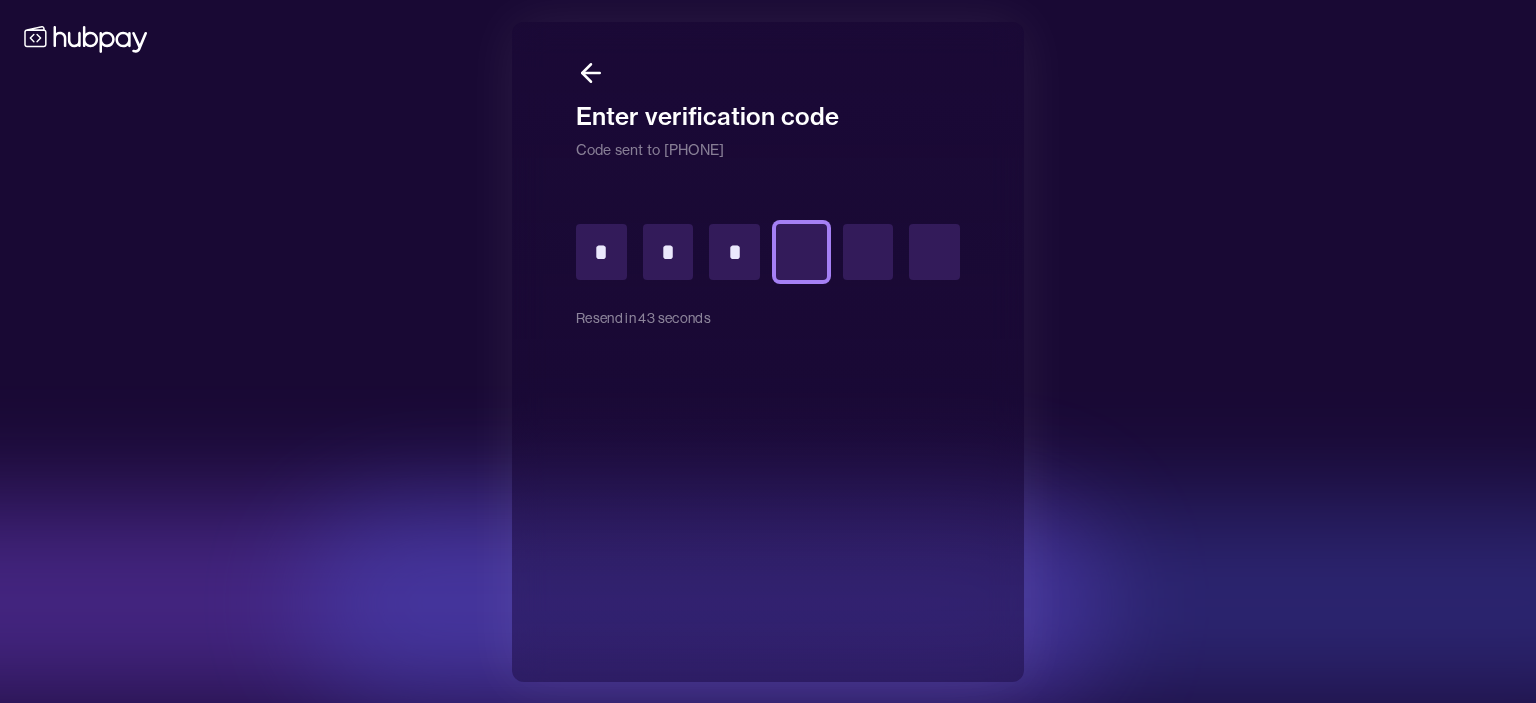 type on "*" 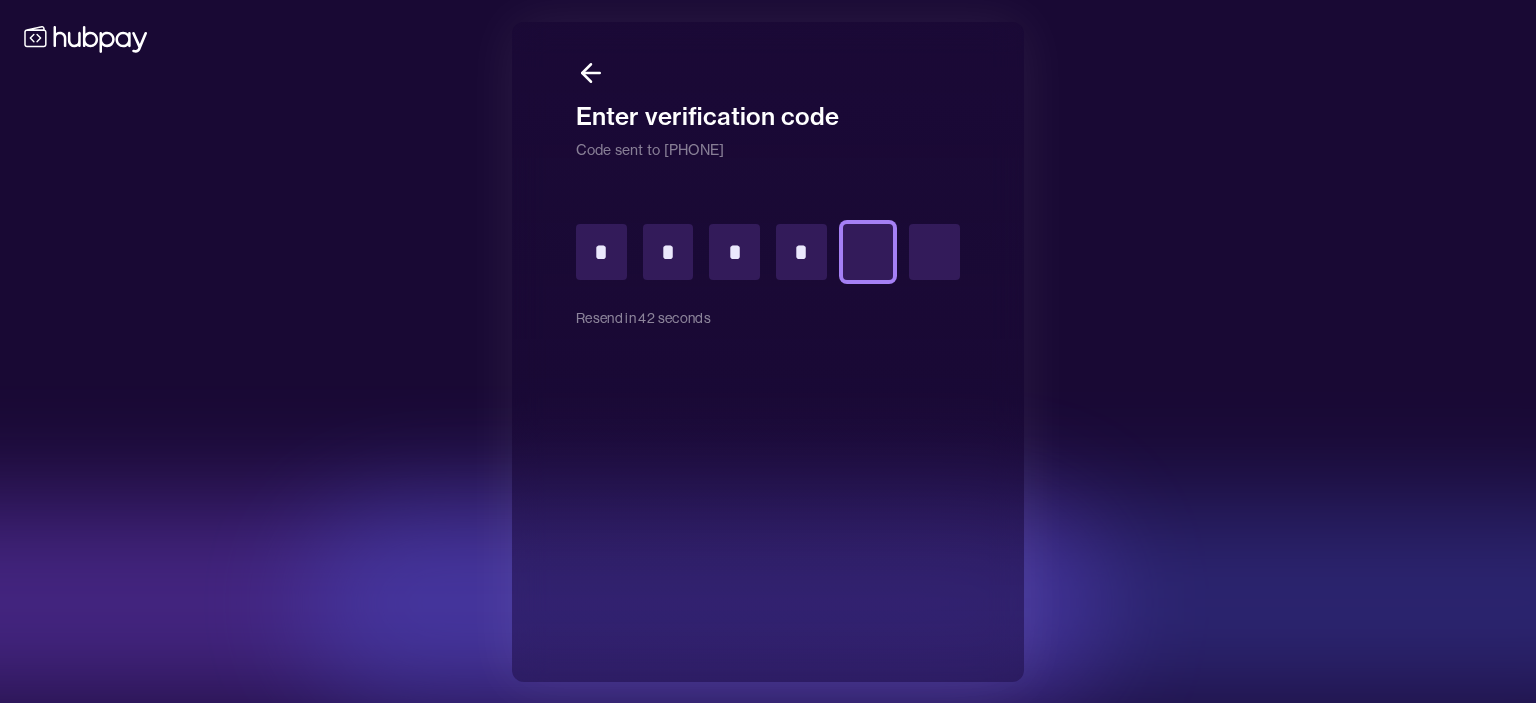 type on "*" 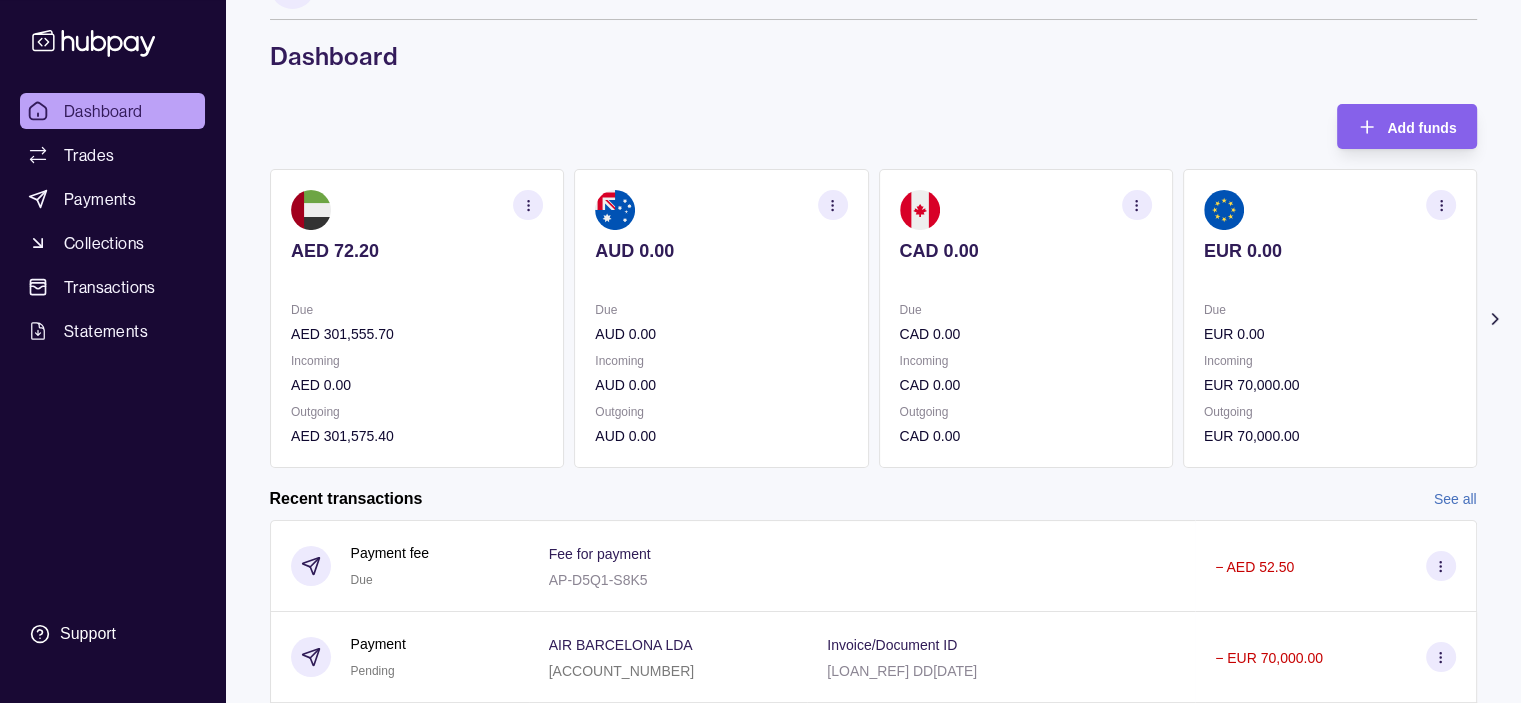 scroll, scrollTop: 0, scrollLeft: 0, axis: both 